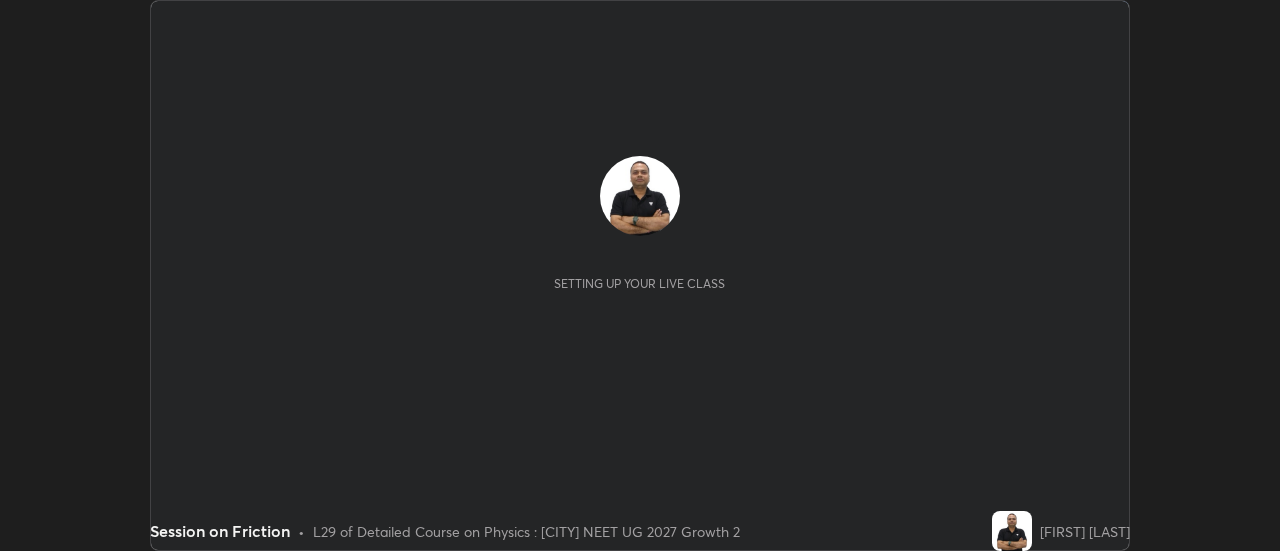 scroll, scrollTop: 0, scrollLeft: 0, axis: both 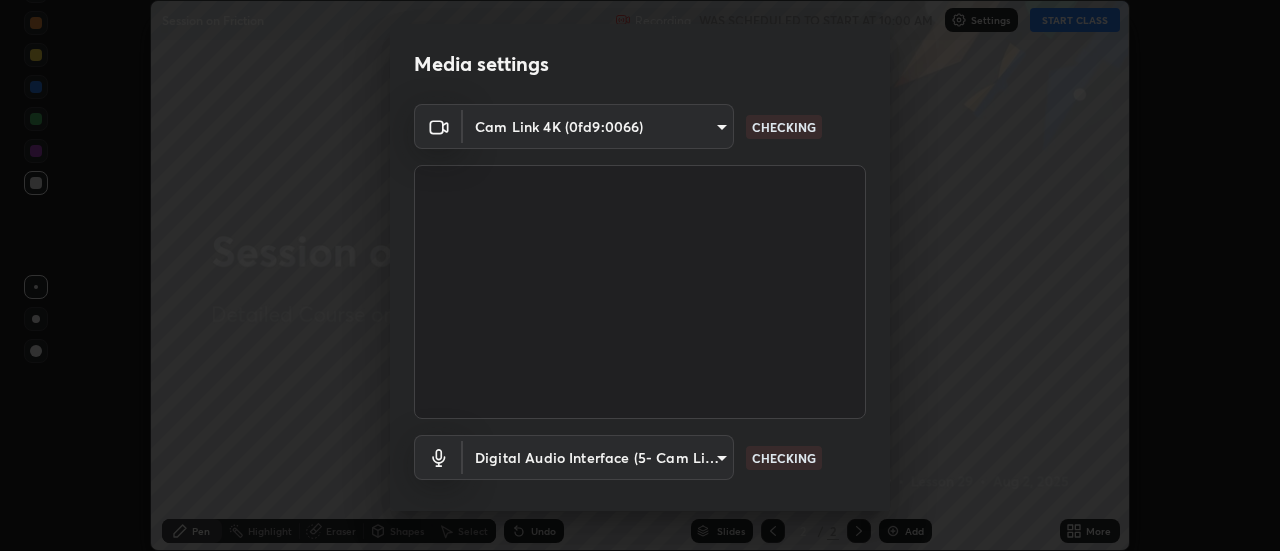 click on "CHECKING" at bounding box center (784, 458) 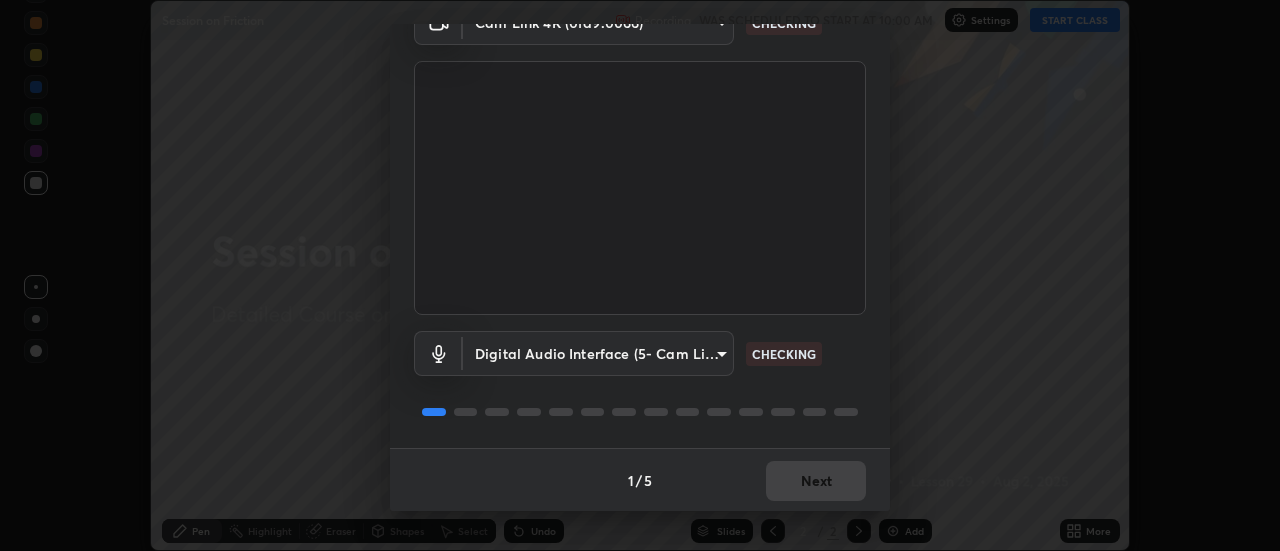 scroll, scrollTop: 105, scrollLeft: 0, axis: vertical 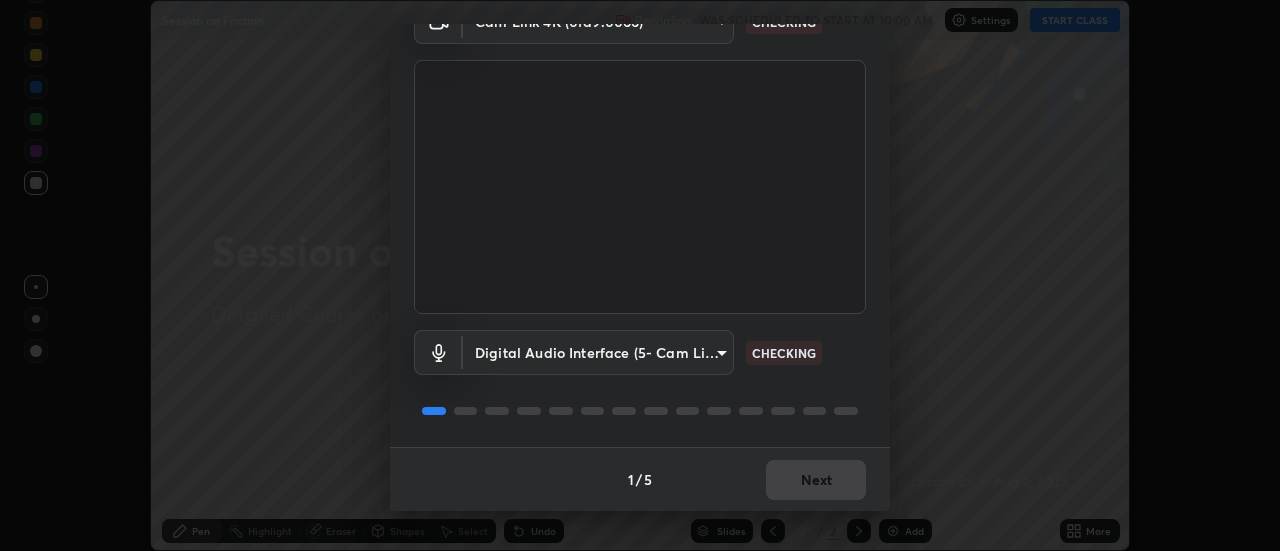 click on "CHECKING" at bounding box center [784, 353] 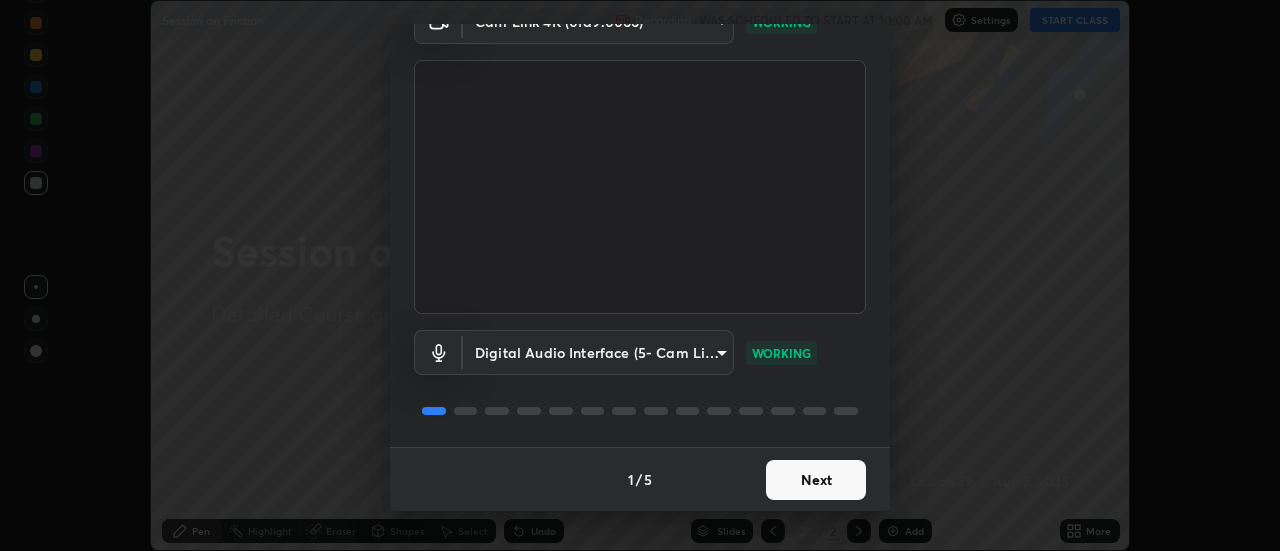 click on "Next" at bounding box center (816, 480) 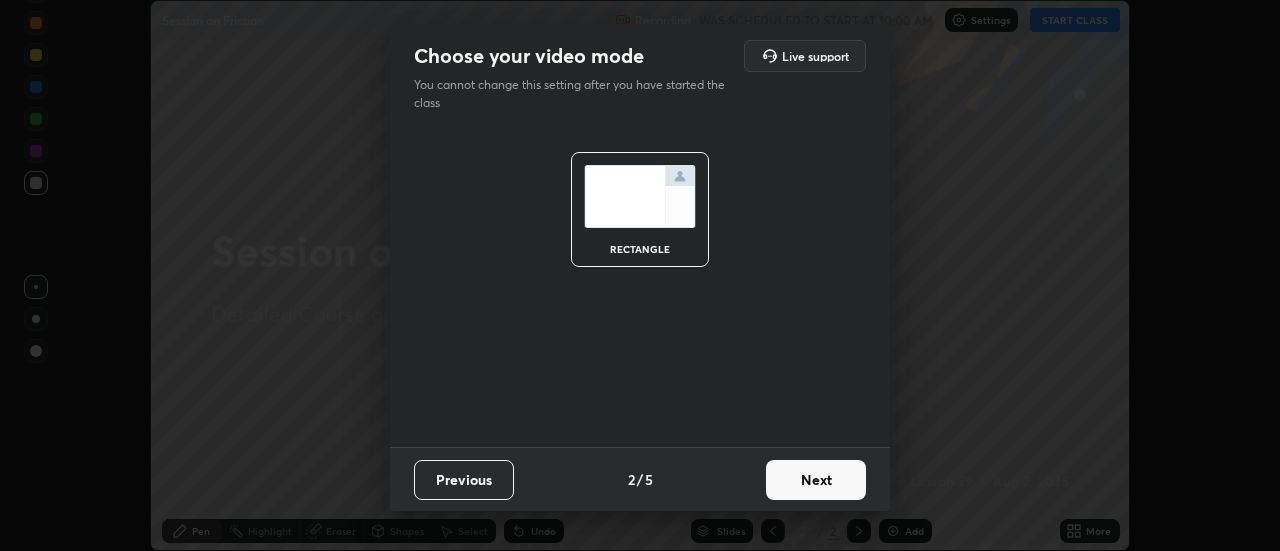 scroll, scrollTop: 0, scrollLeft: 0, axis: both 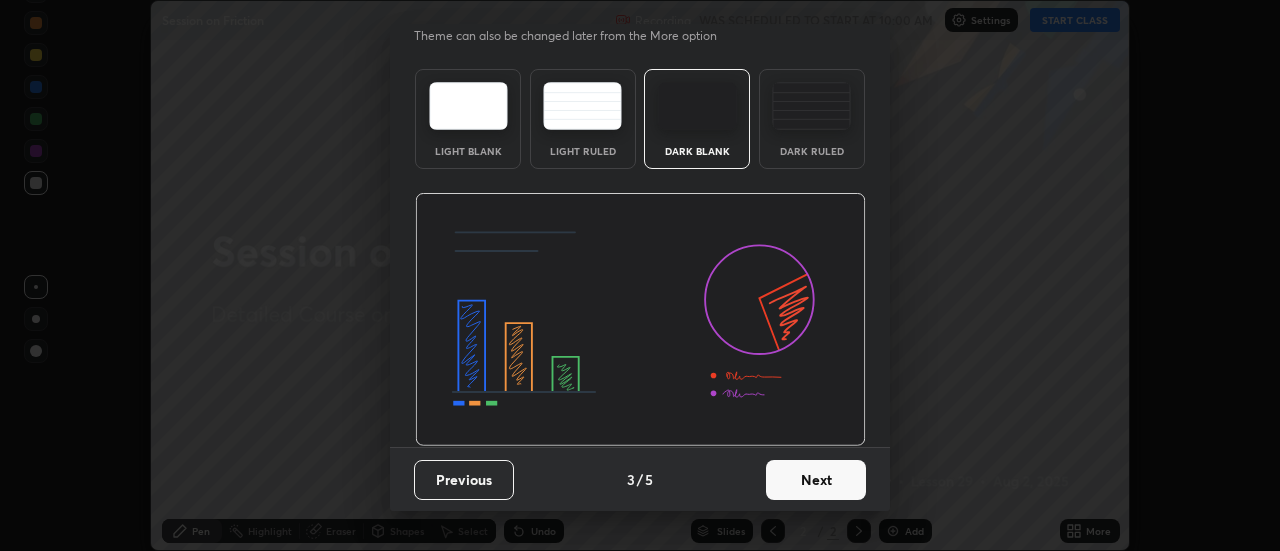 click on "Next" at bounding box center (816, 480) 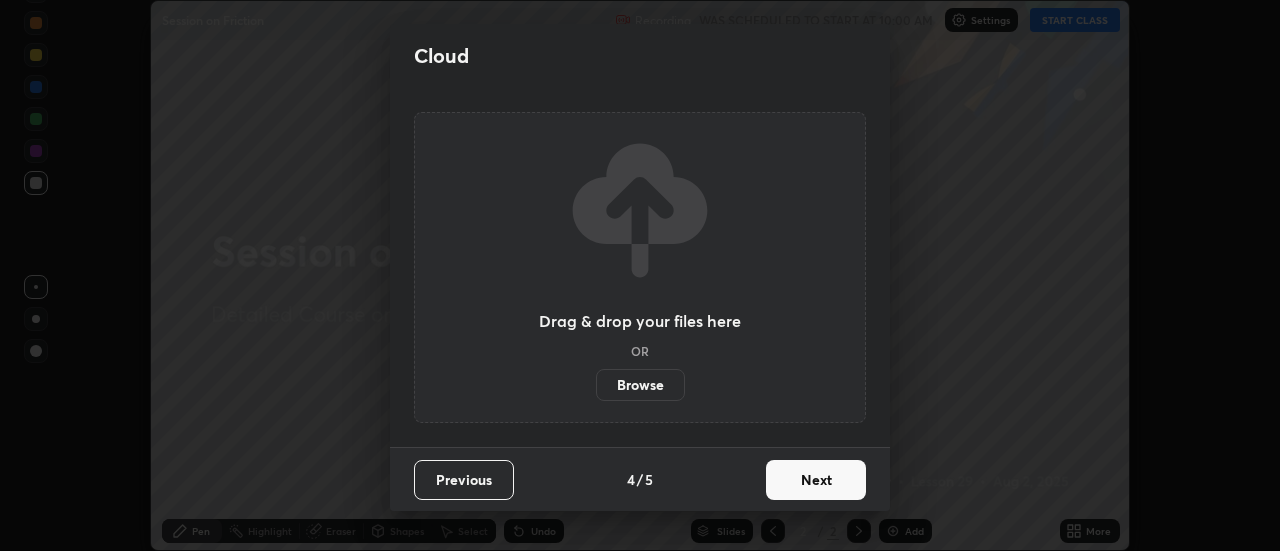 click on "Next" at bounding box center (816, 480) 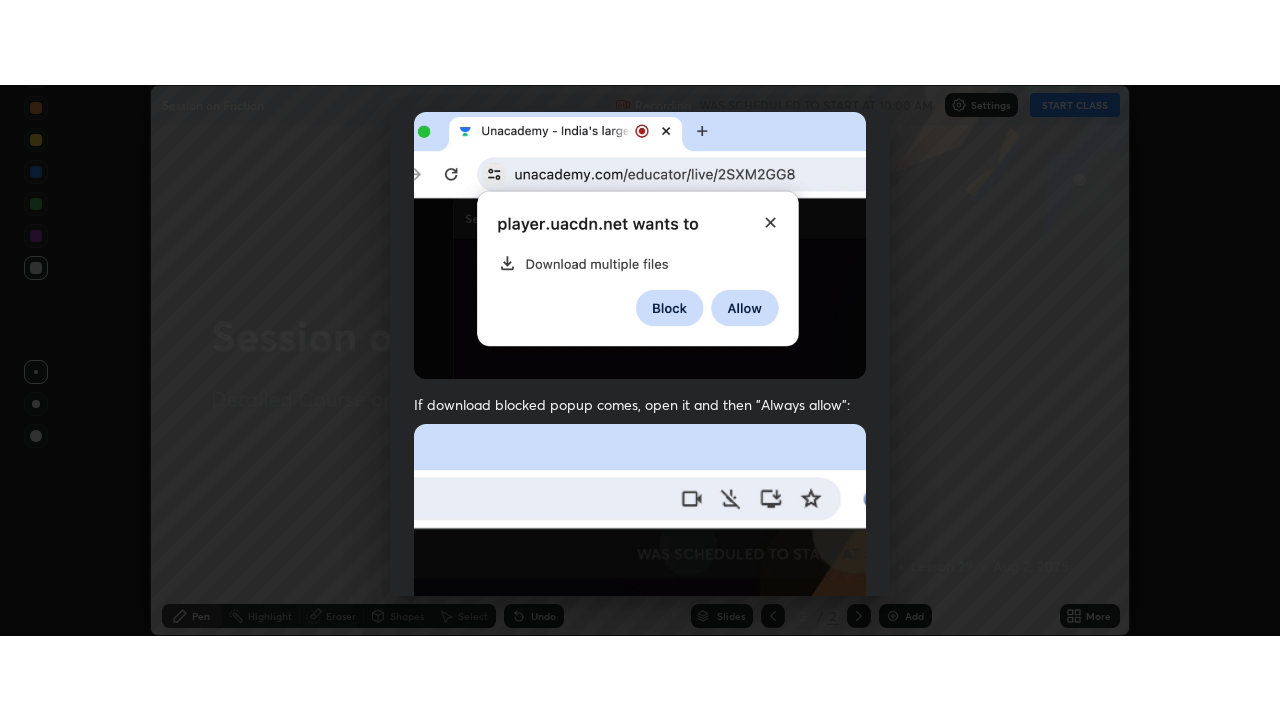 scroll, scrollTop: 513, scrollLeft: 0, axis: vertical 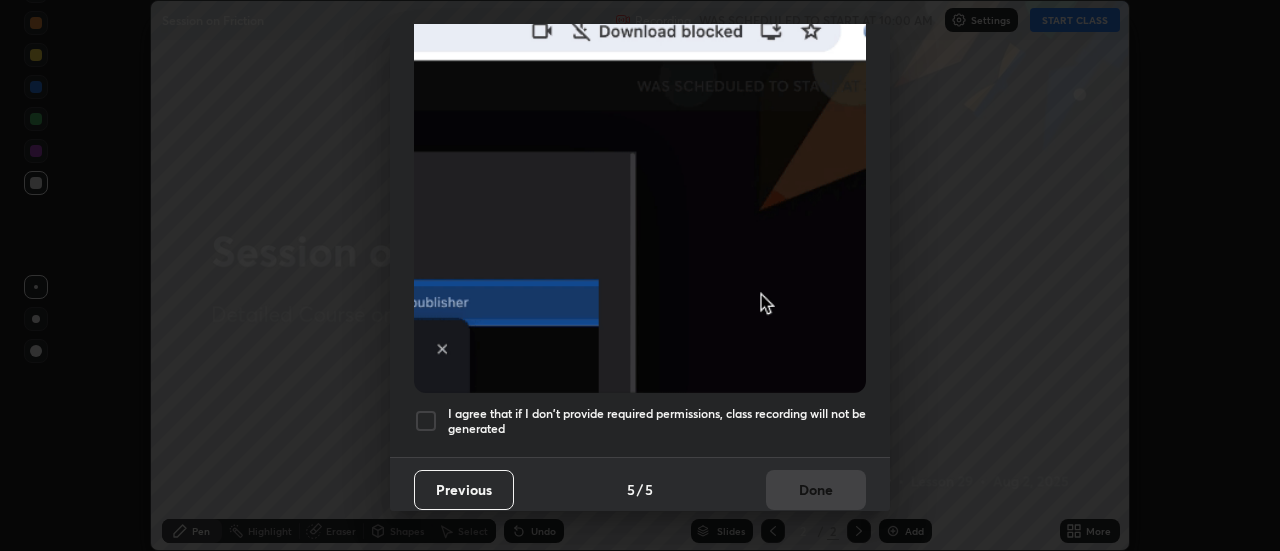 click at bounding box center [426, 421] 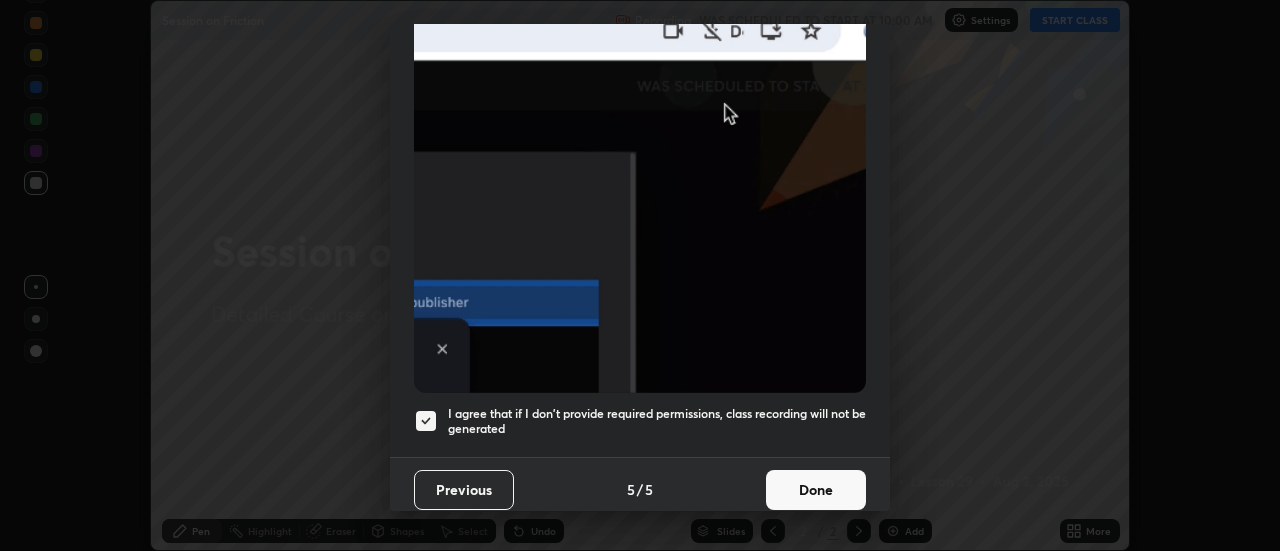 click on "Done" at bounding box center [816, 490] 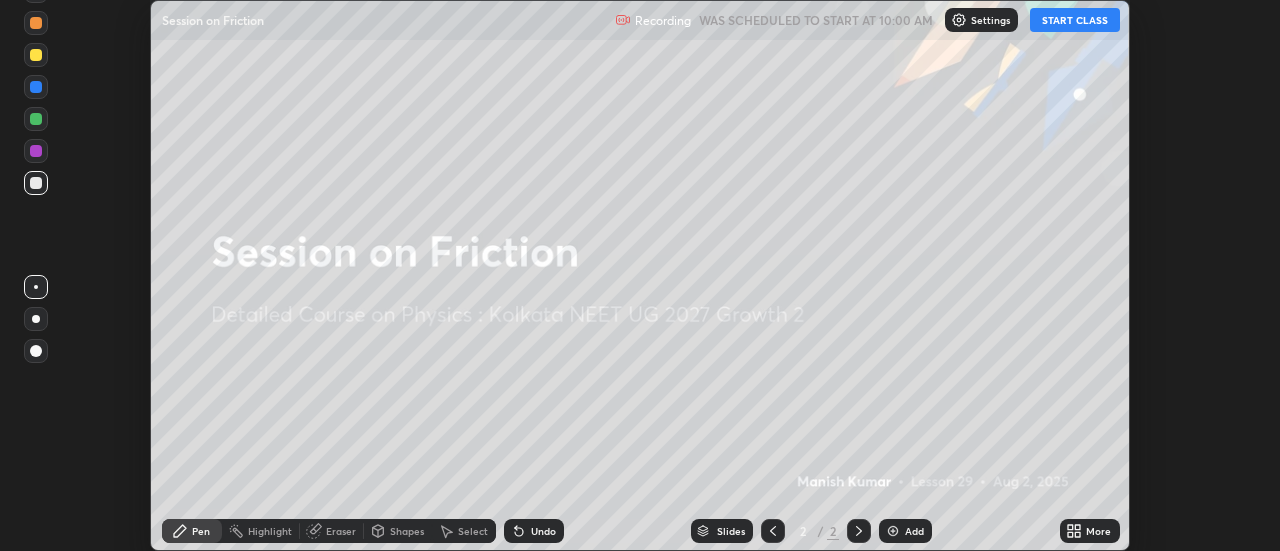 click 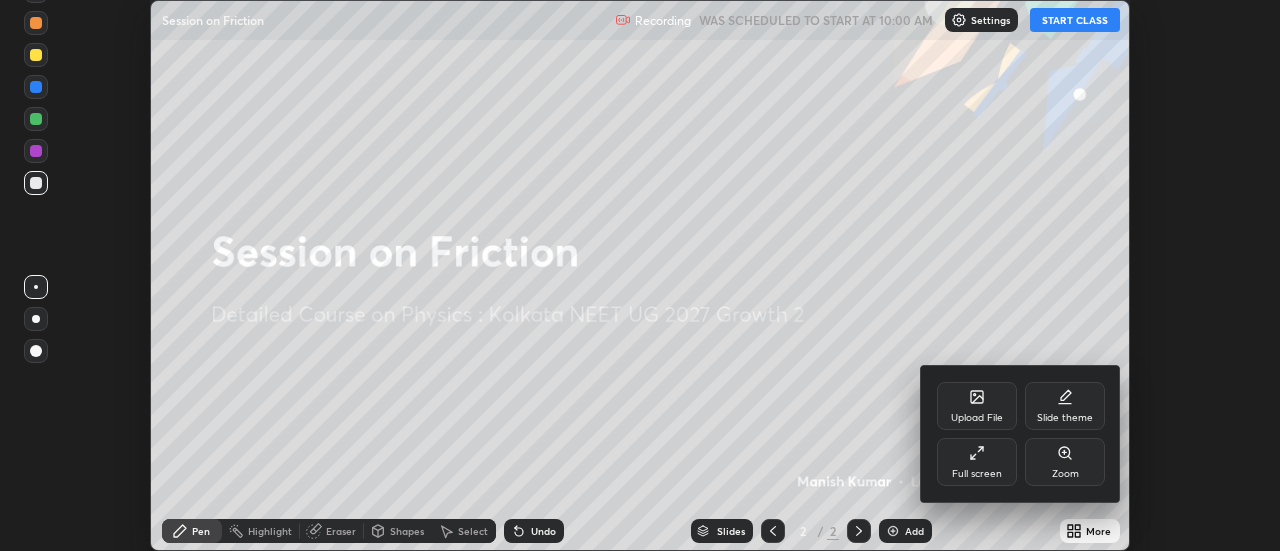 click 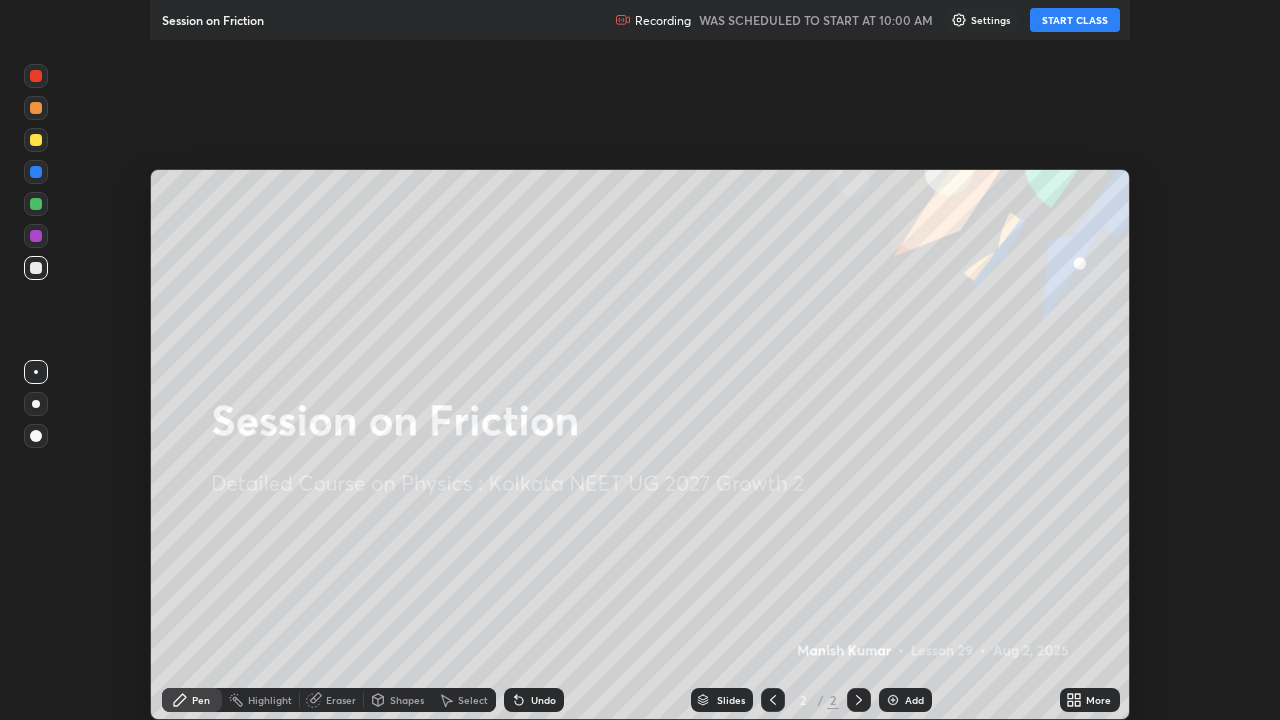 scroll, scrollTop: 99280, scrollLeft: 98720, axis: both 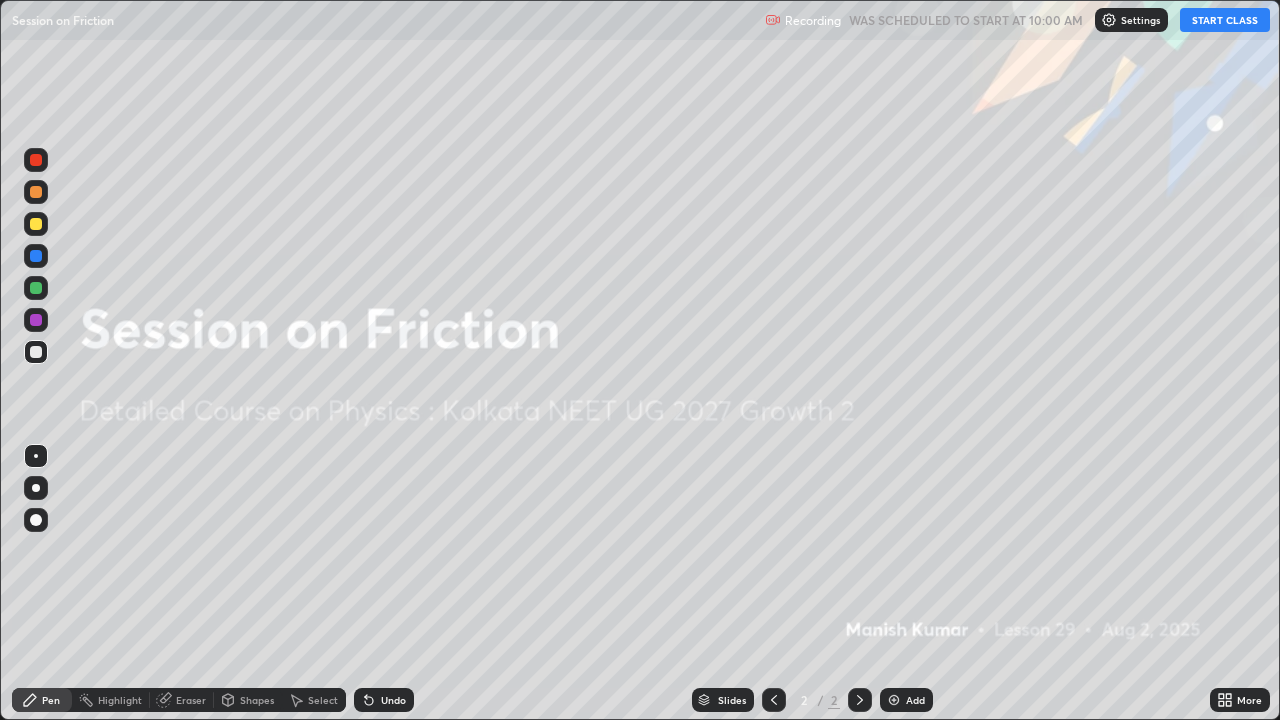click on "START CLASS" at bounding box center (1225, 20) 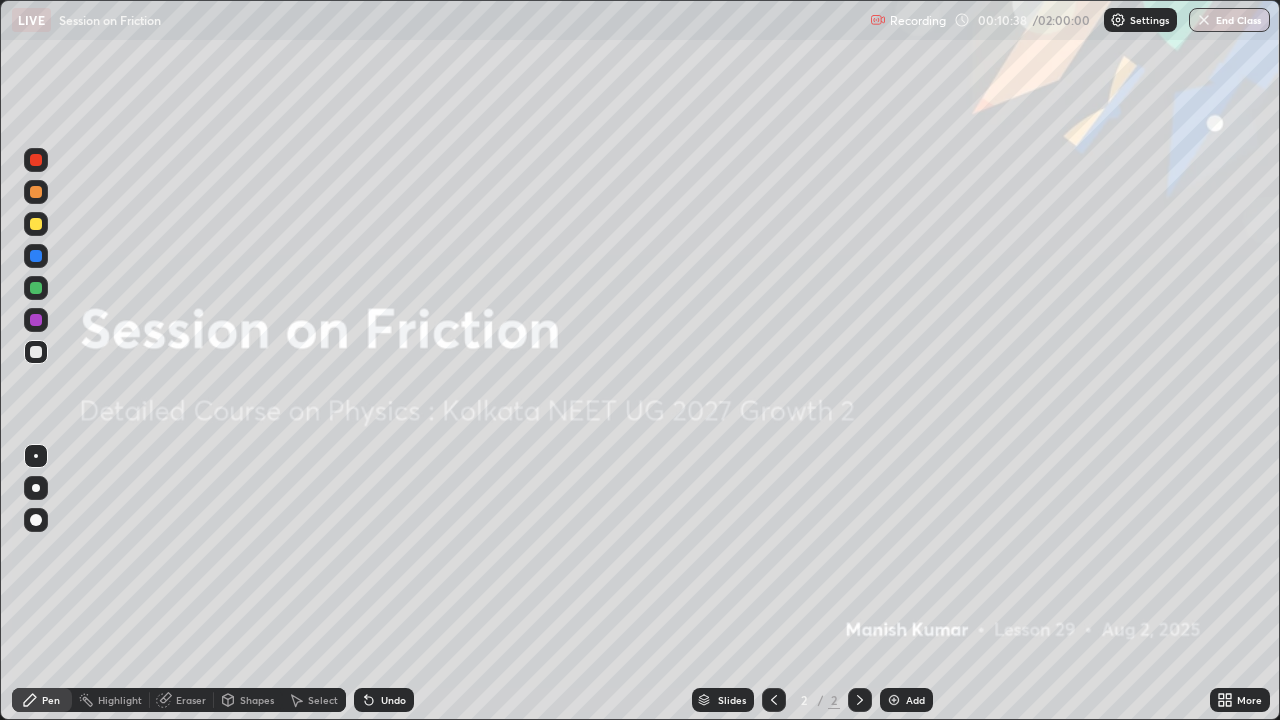 click at bounding box center [894, 700] 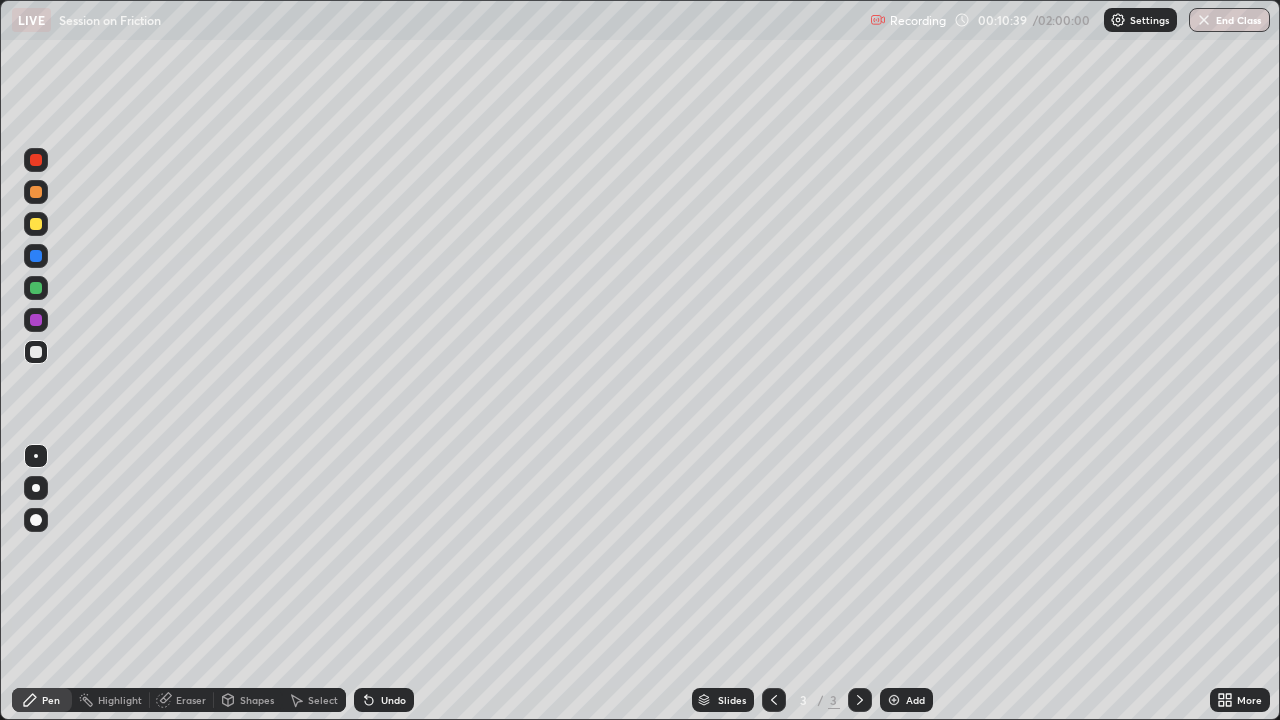 click at bounding box center [36, 192] 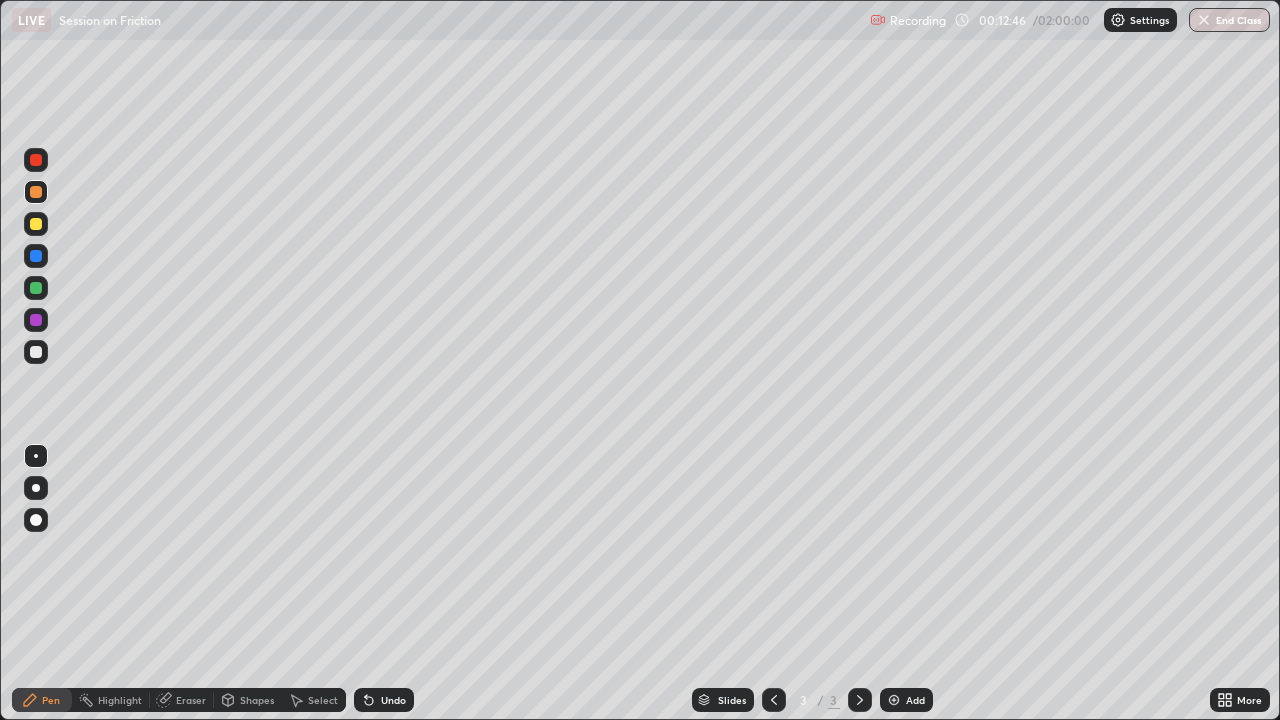 click at bounding box center (36, 224) 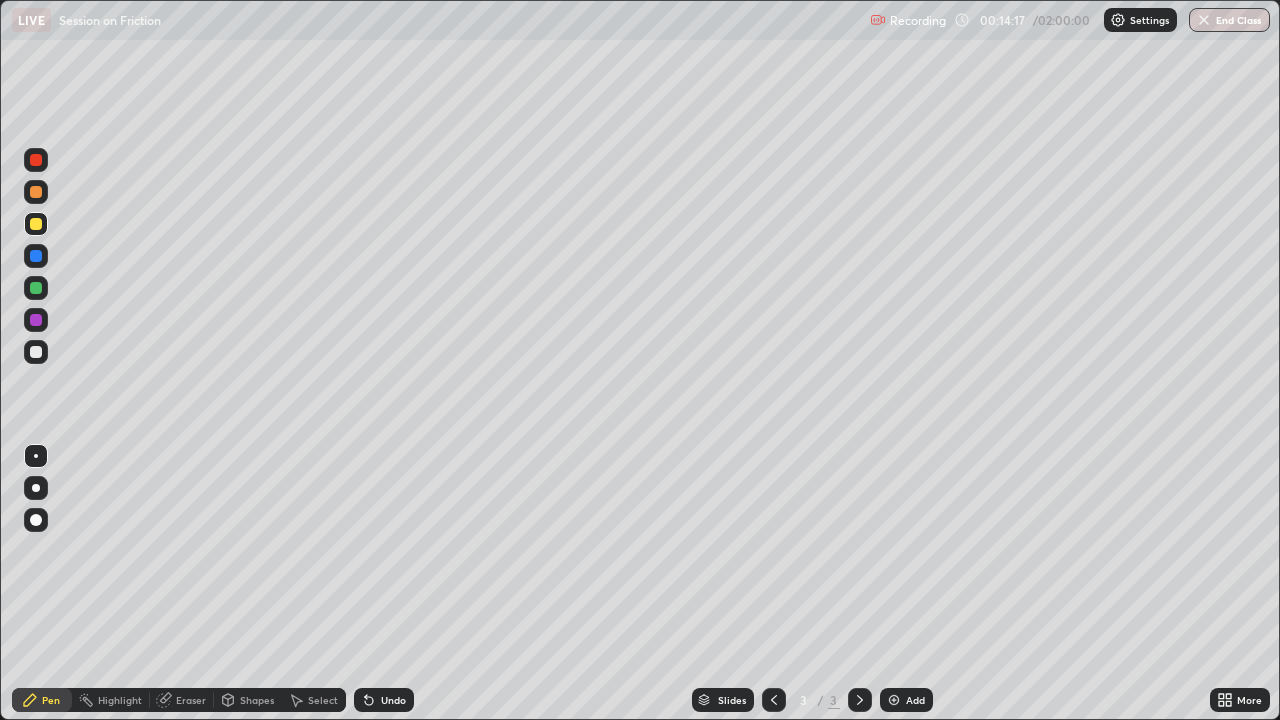 click at bounding box center (36, 288) 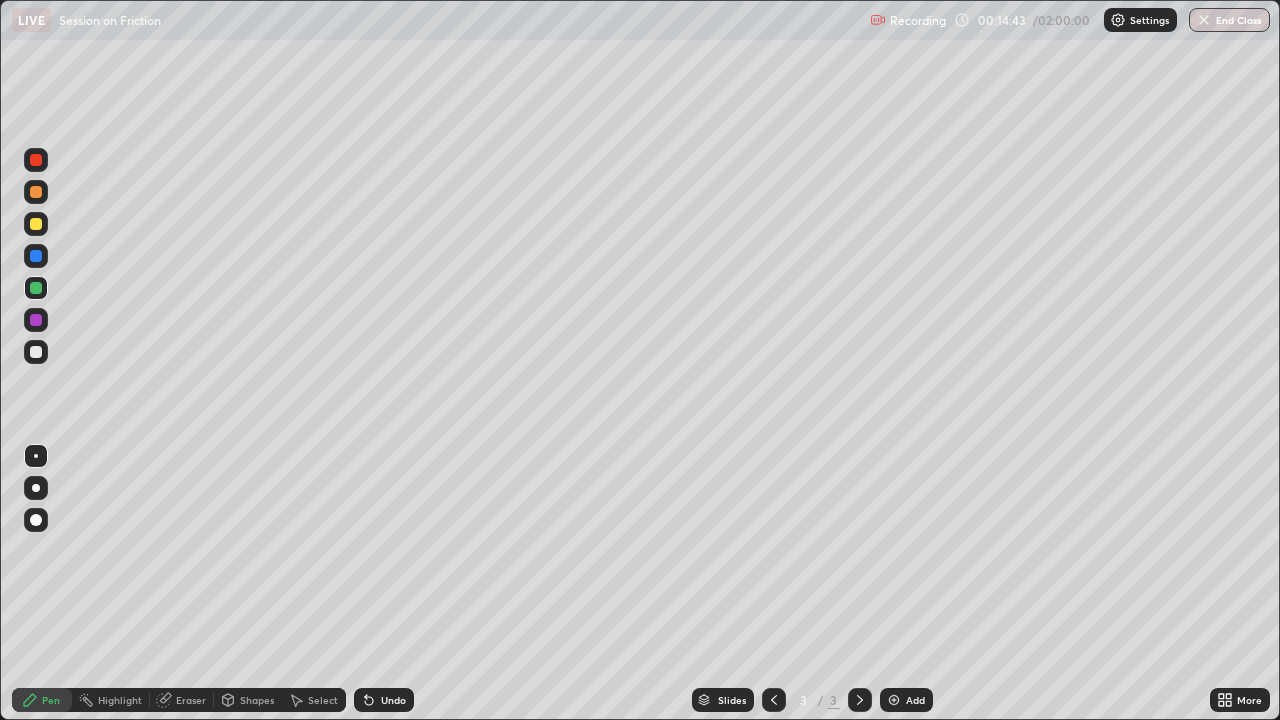 click at bounding box center (36, 320) 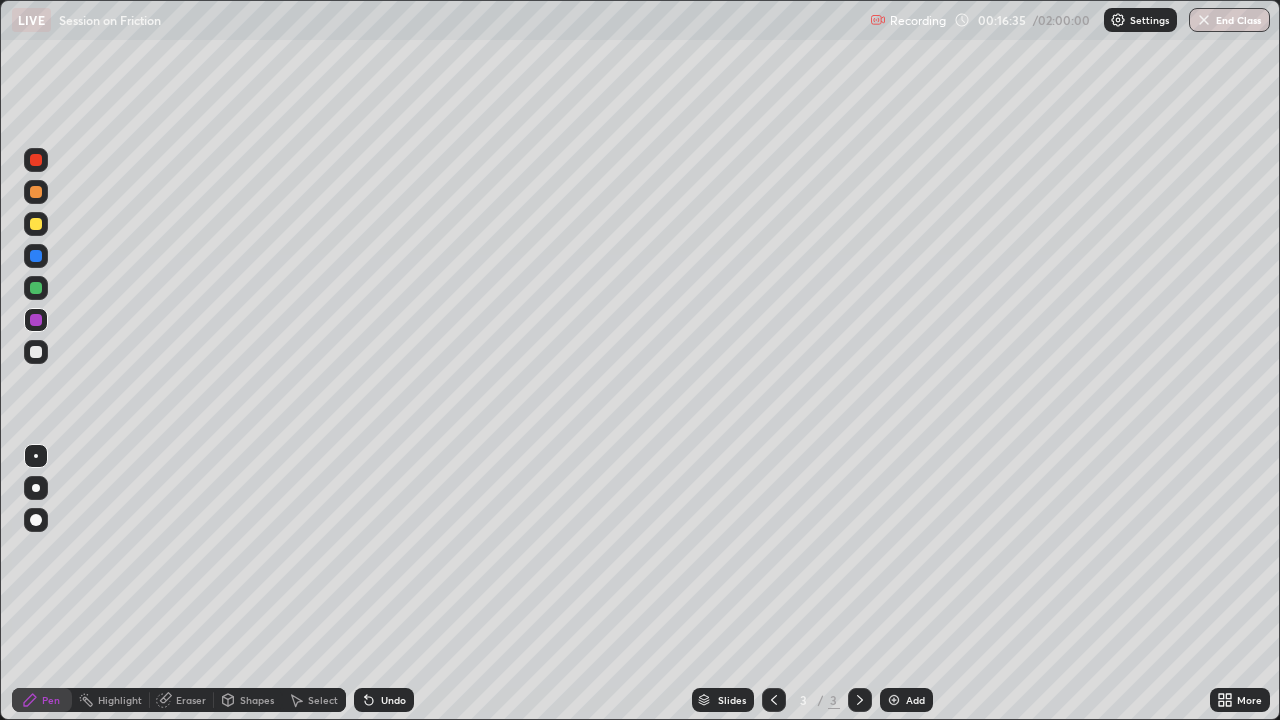 click on "Add" at bounding box center [906, 700] 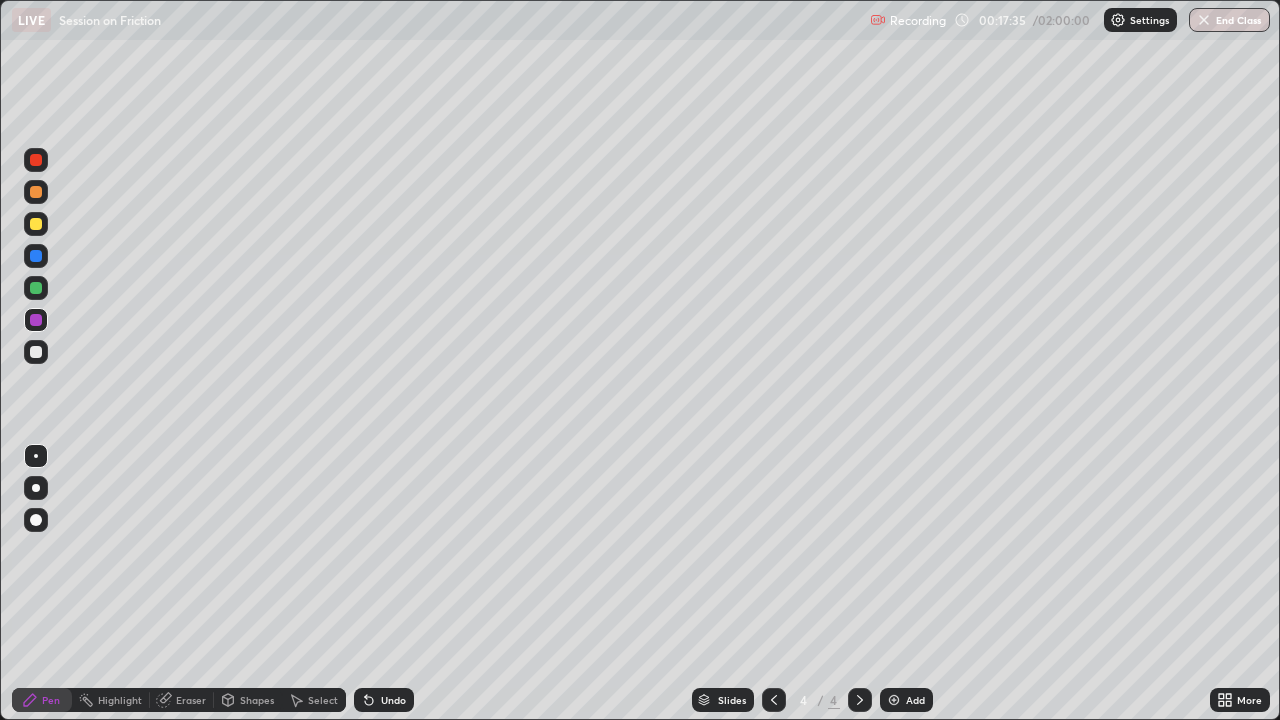click at bounding box center [36, 352] 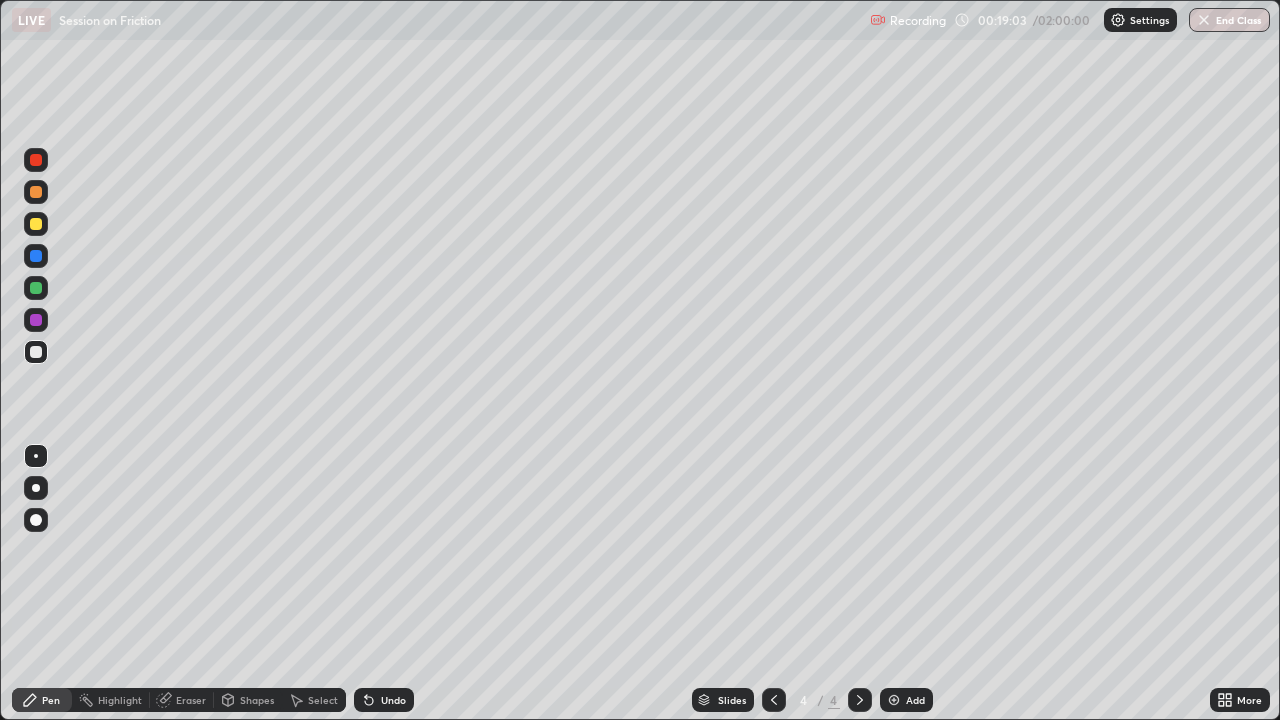 click at bounding box center [894, 700] 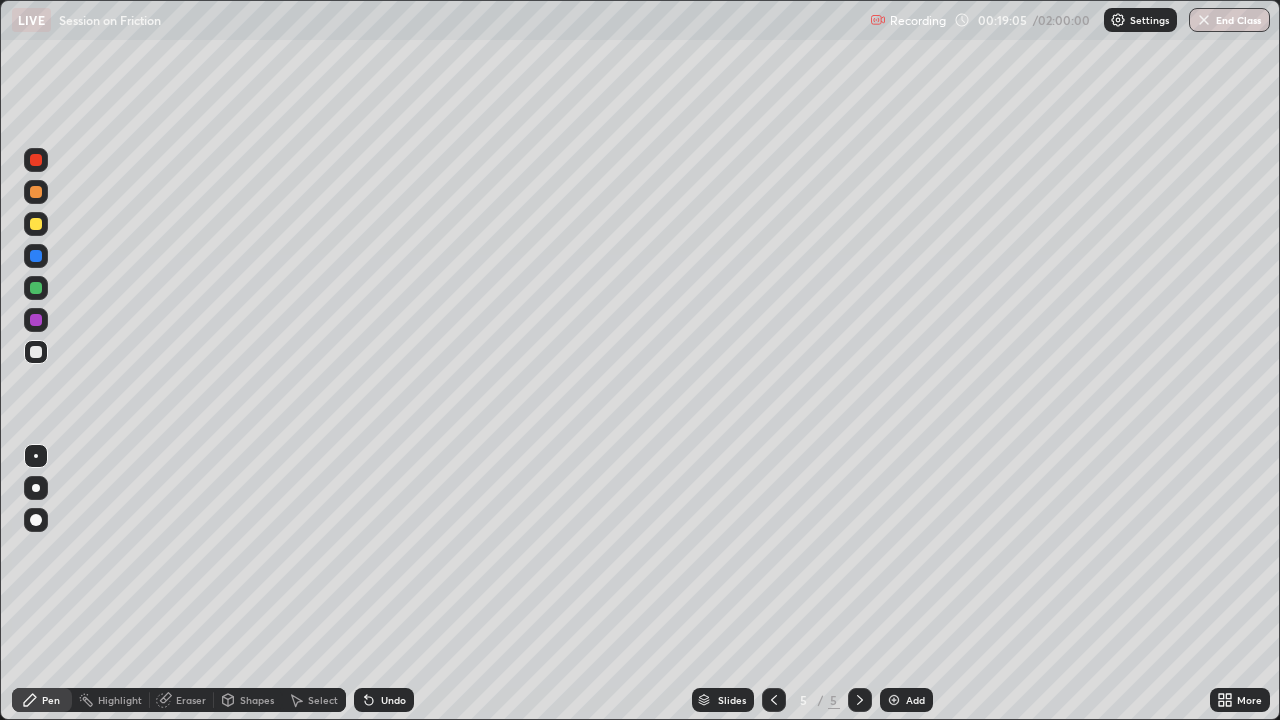 click at bounding box center [36, 224] 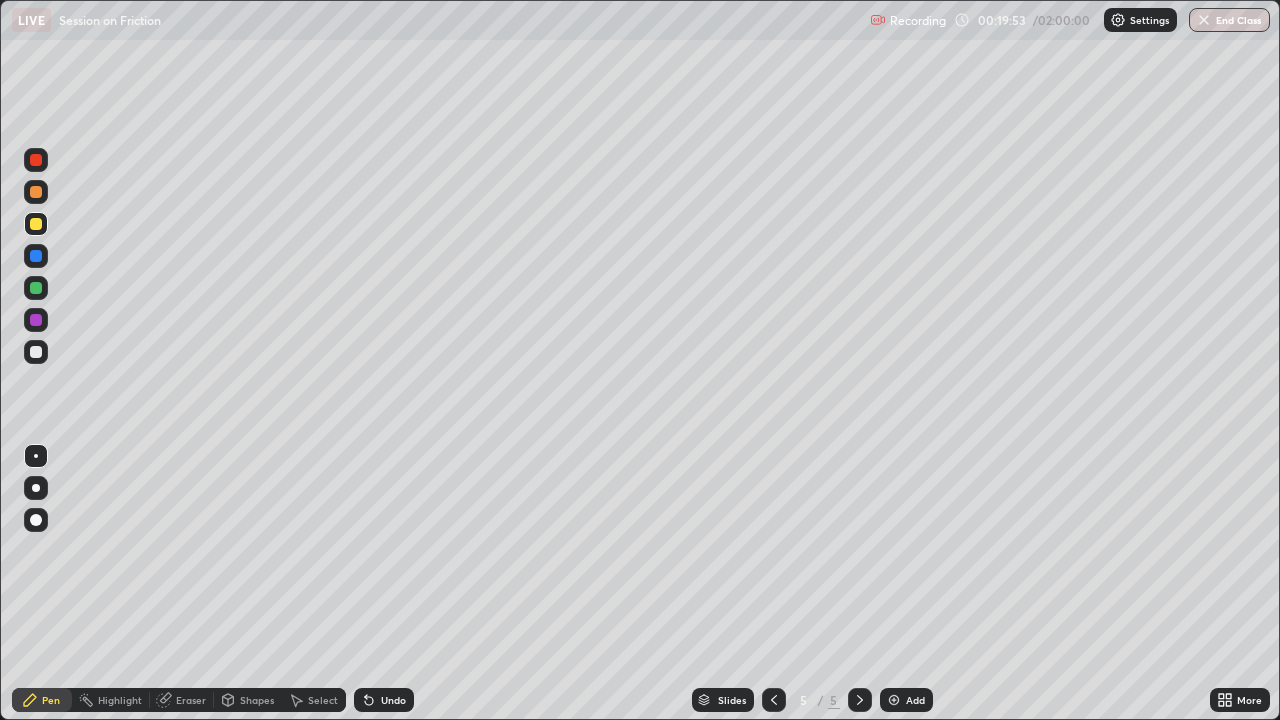 click at bounding box center (36, 320) 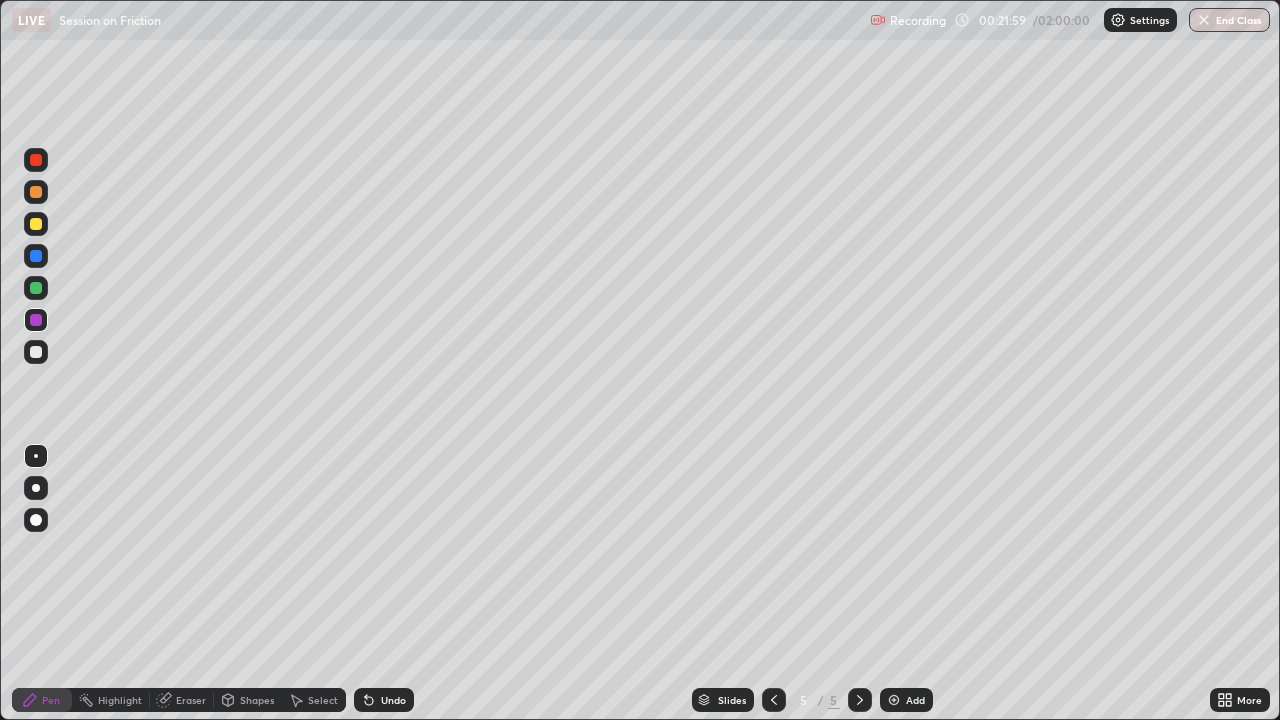 click on "Add" at bounding box center (906, 700) 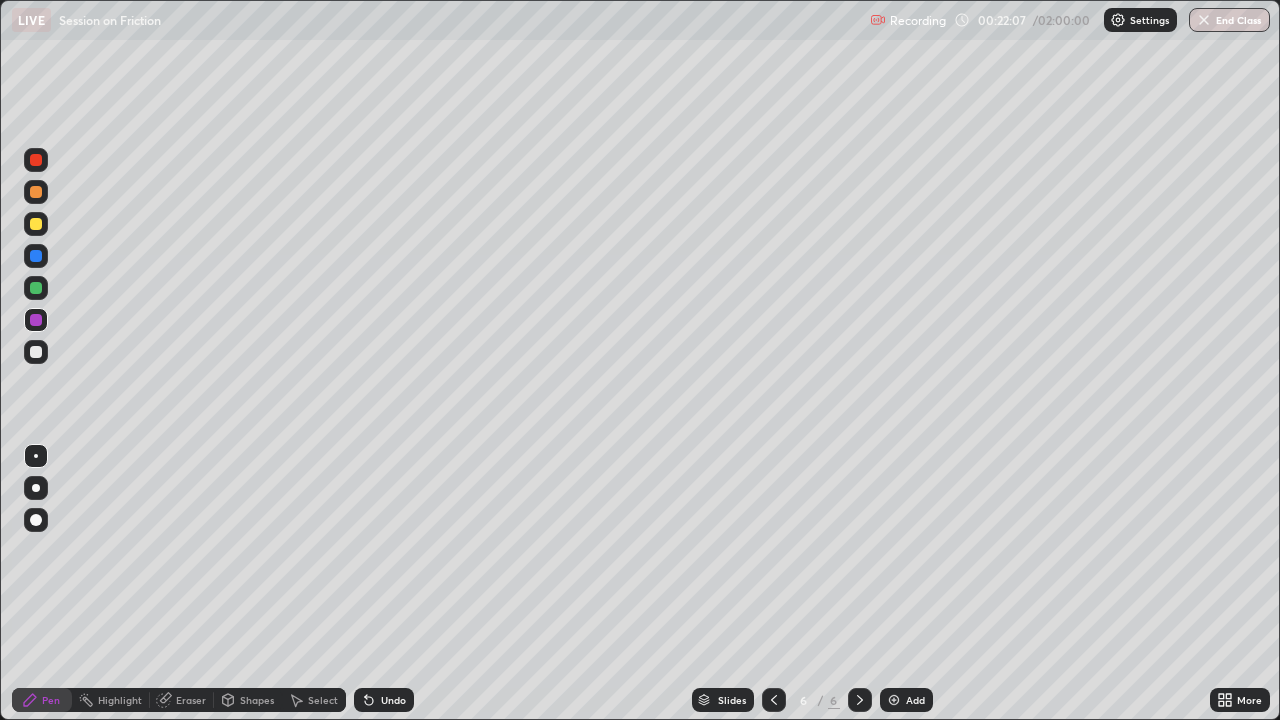 click at bounding box center [36, 288] 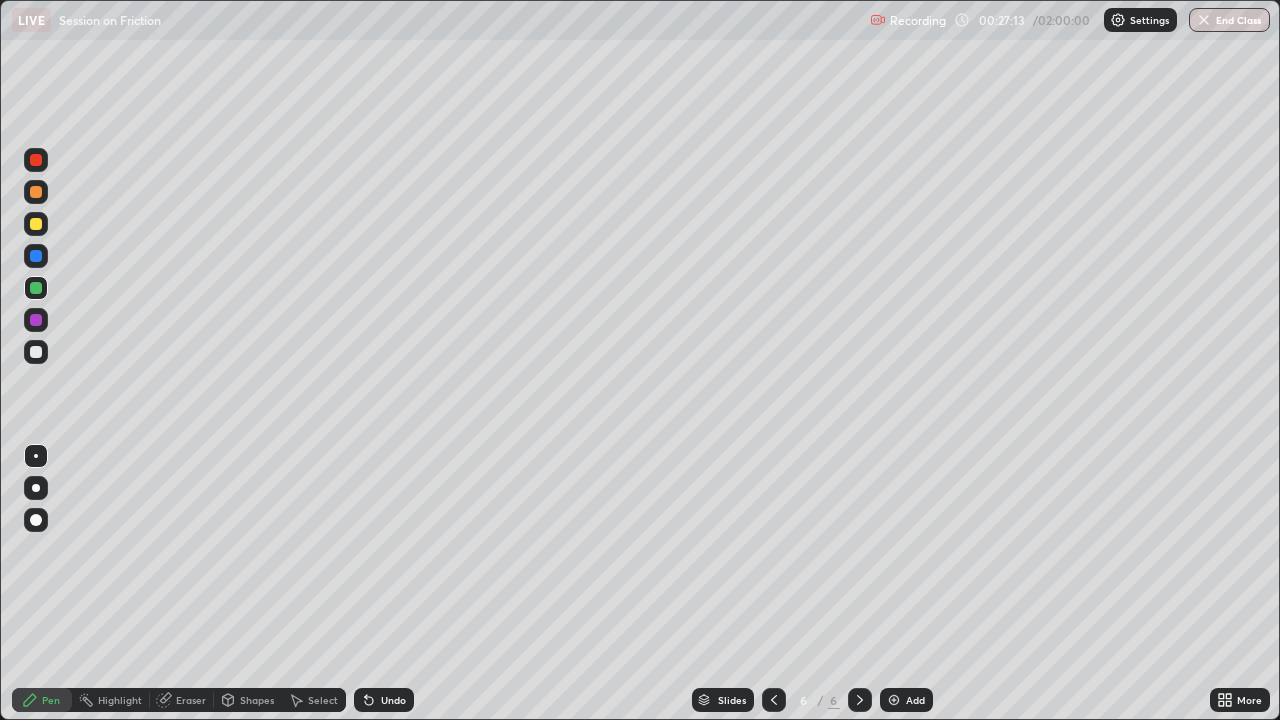 click on "Add" at bounding box center [906, 700] 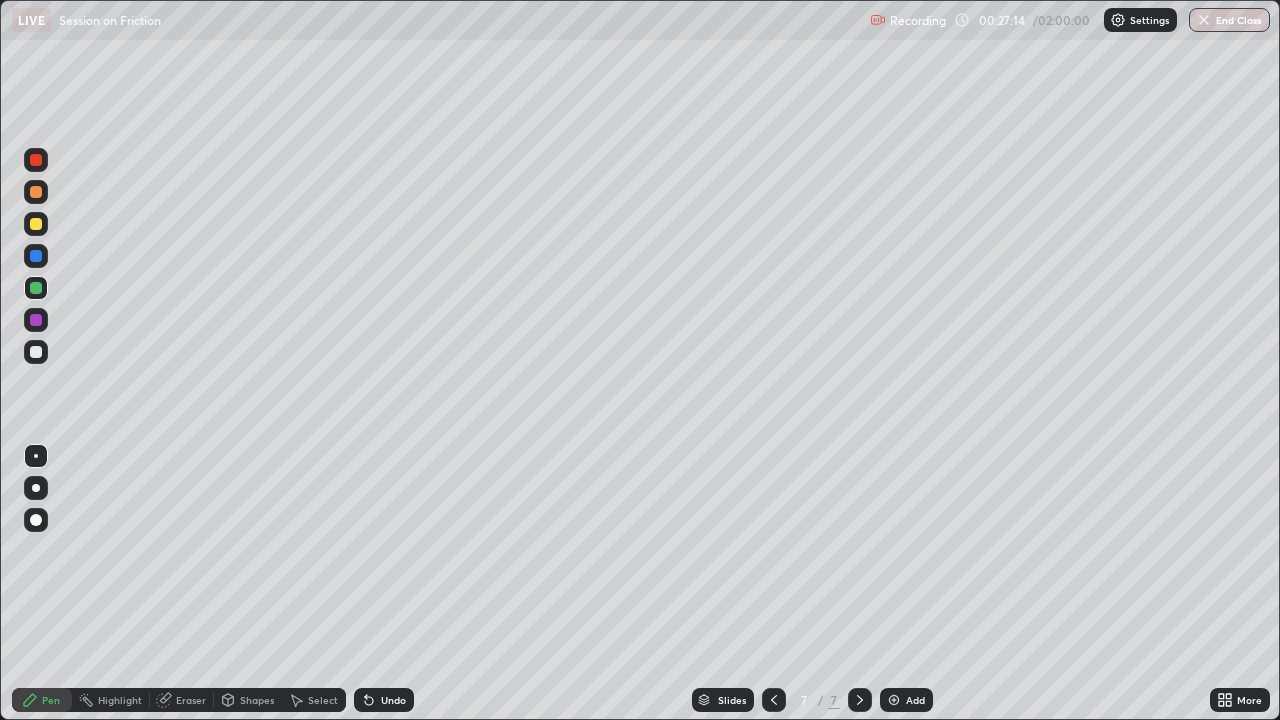click at bounding box center (36, 352) 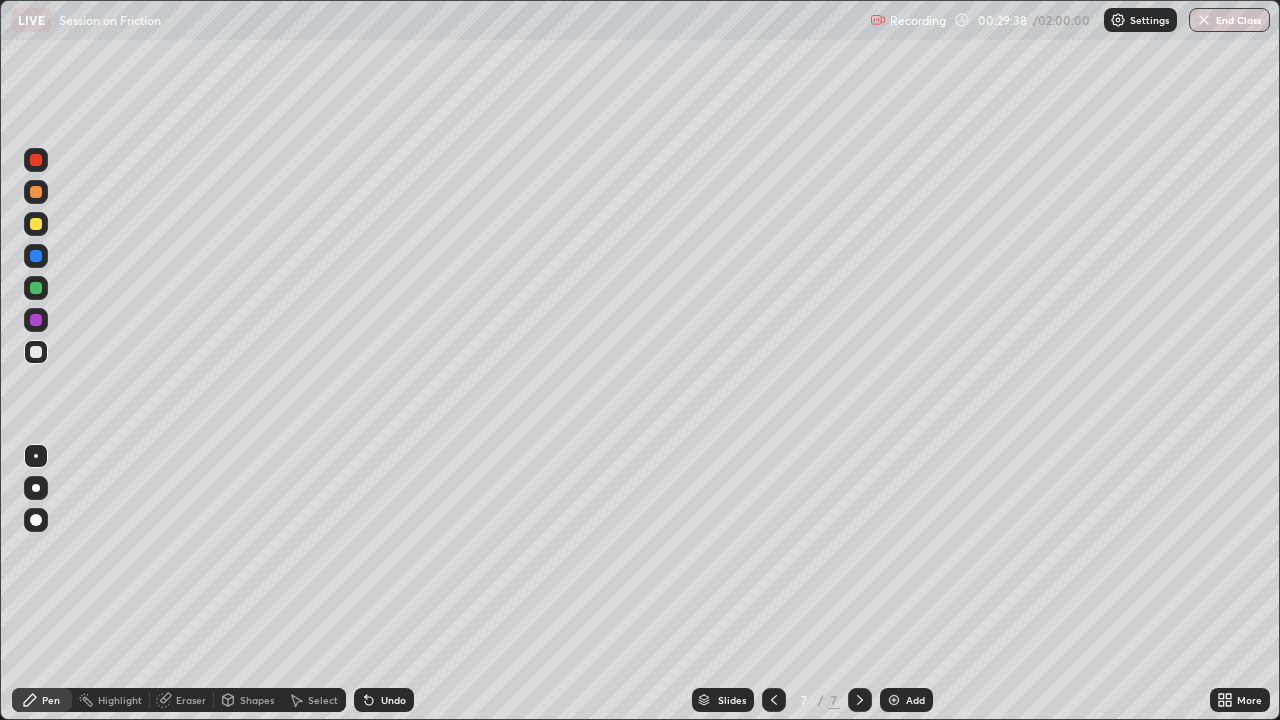 click at bounding box center [36, 192] 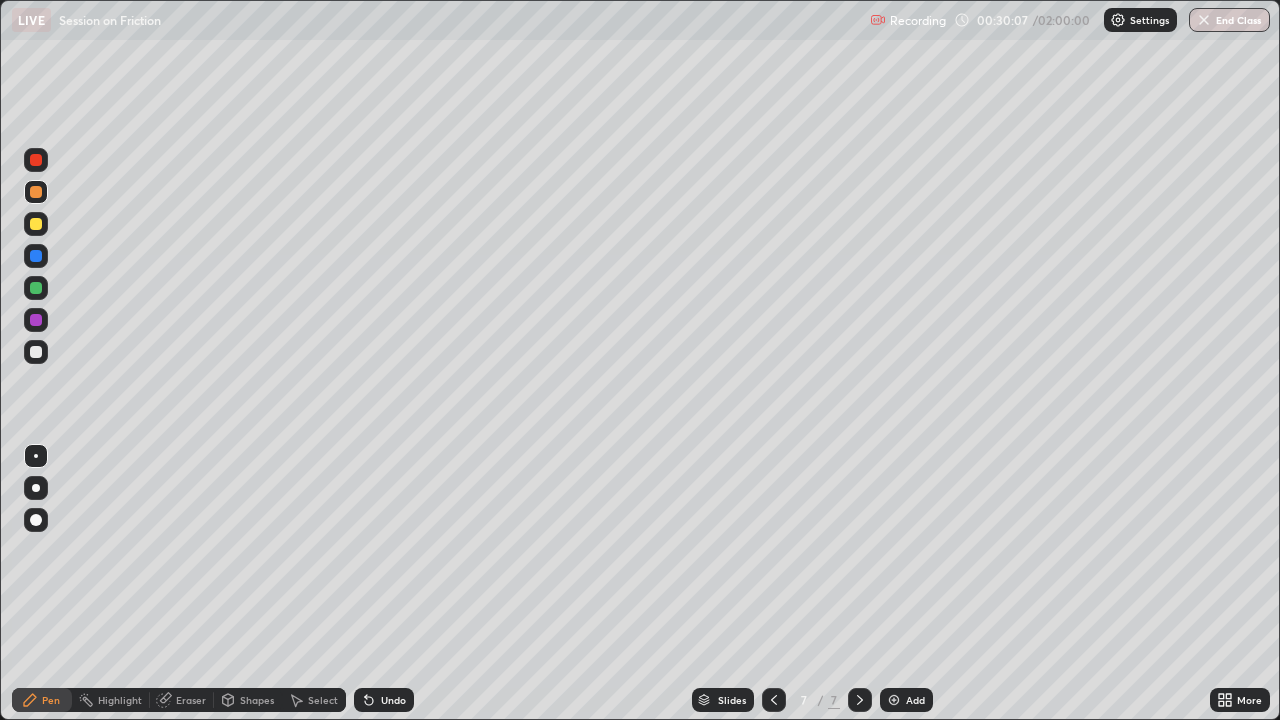 click at bounding box center (36, 288) 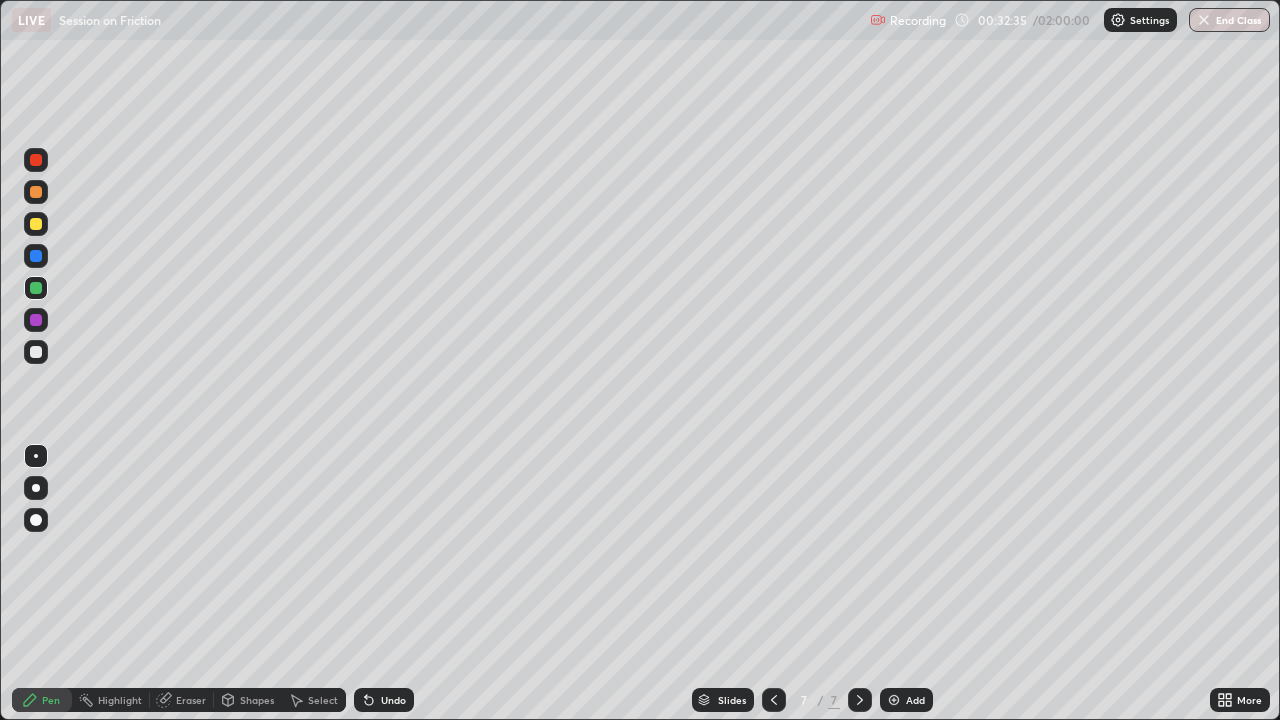 click at bounding box center [894, 700] 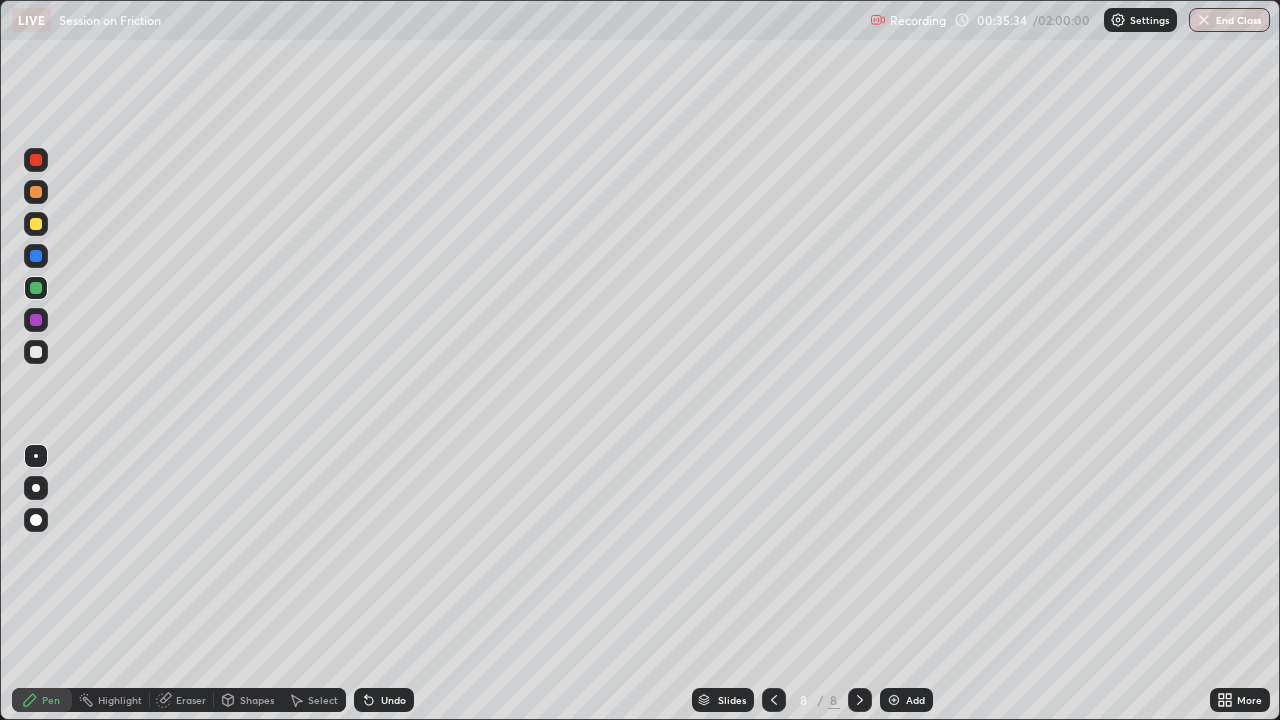 click at bounding box center [36, 224] 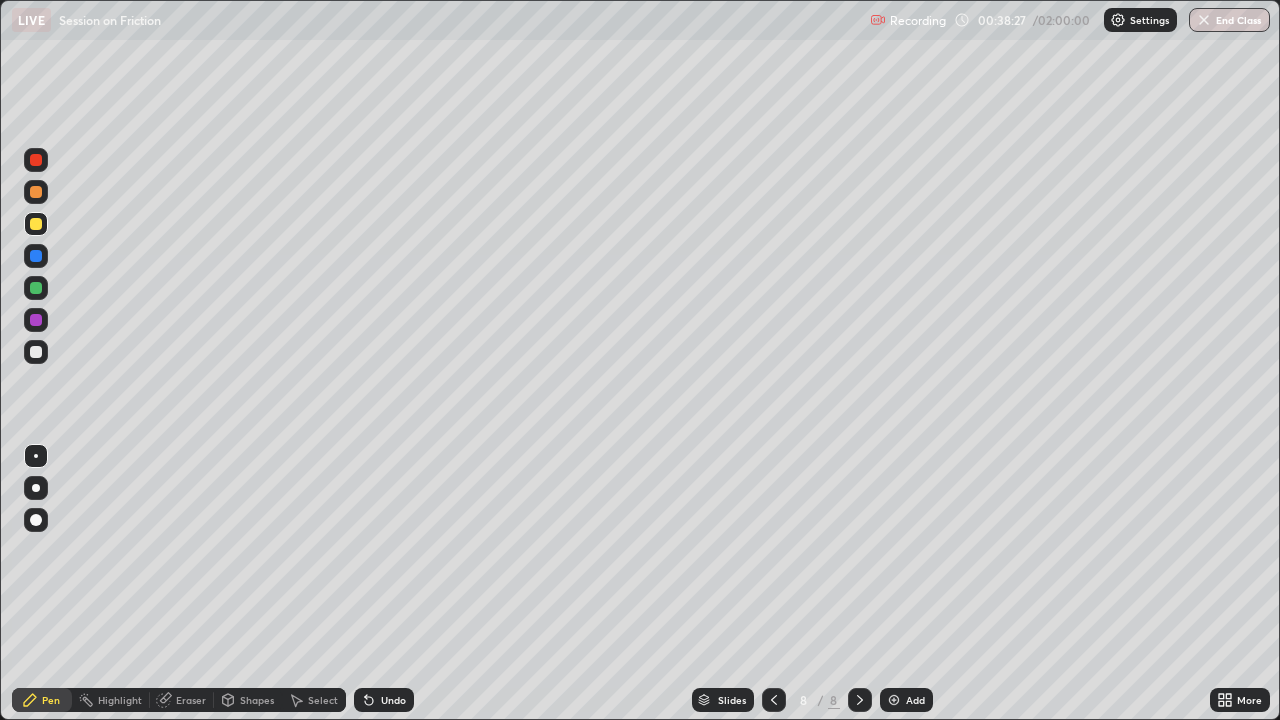 click at bounding box center (894, 700) 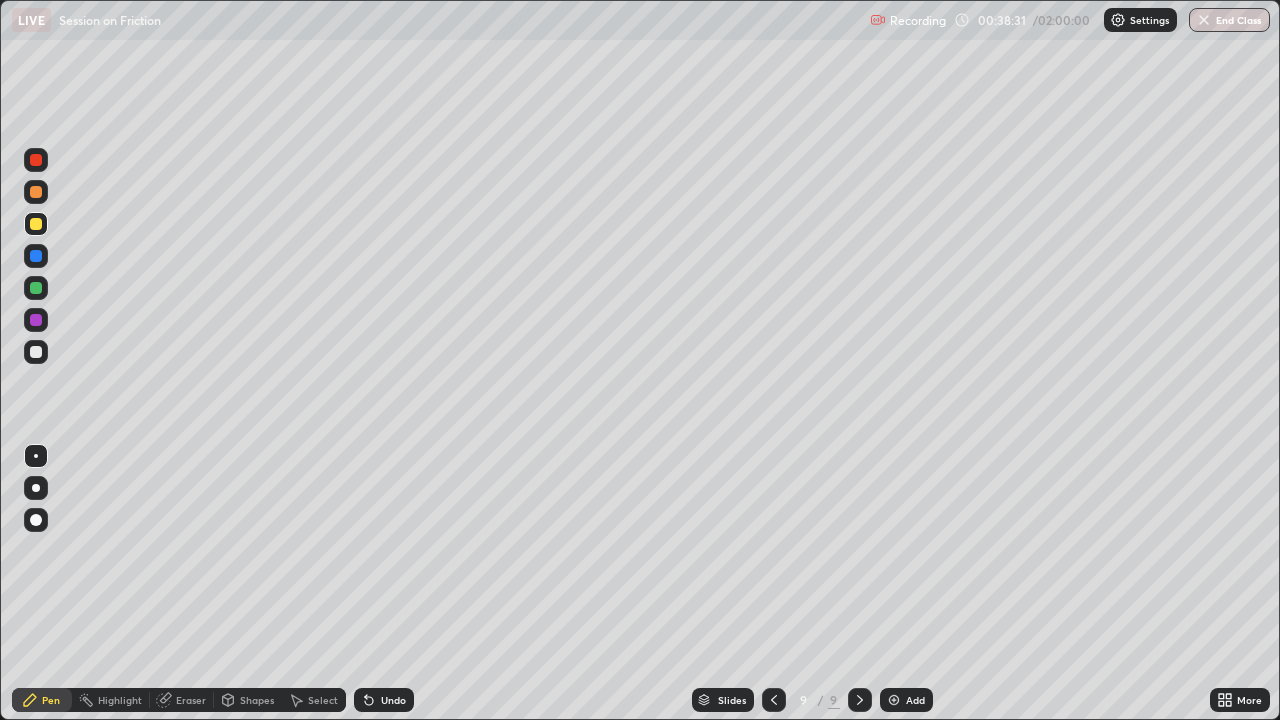 click at bounding box center [36, 192] 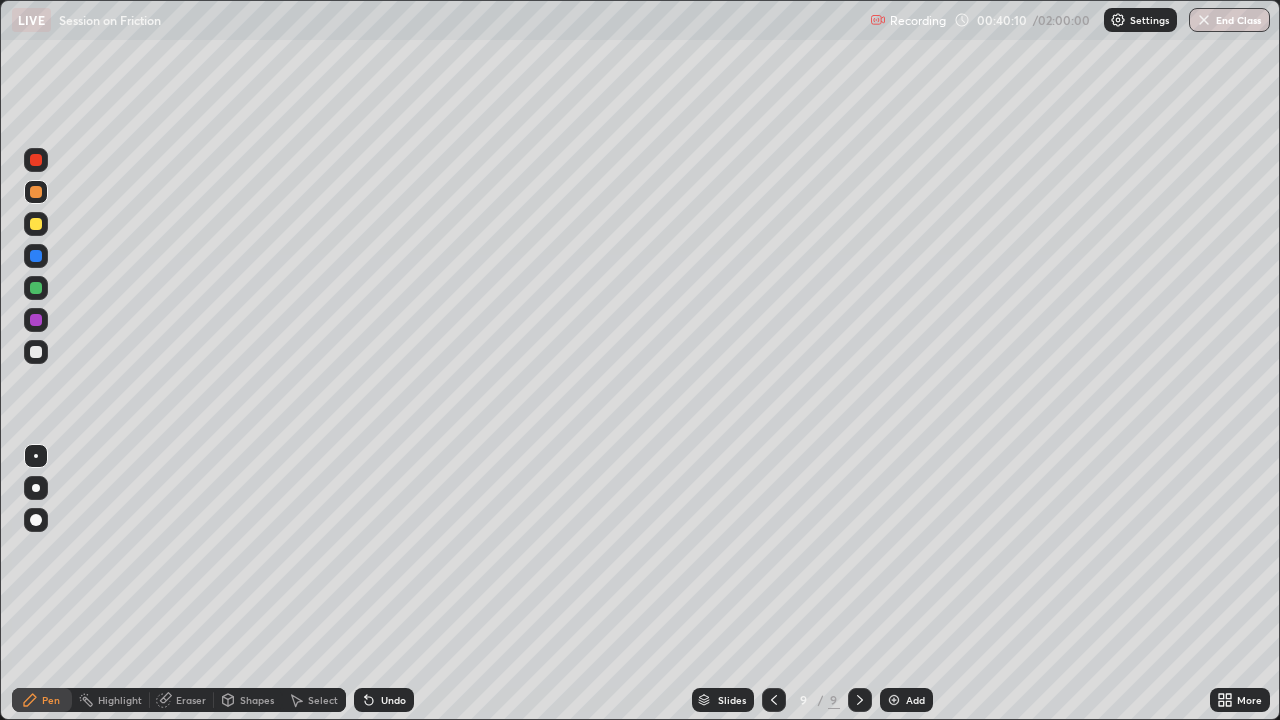 click at bounding box center [36, 352] 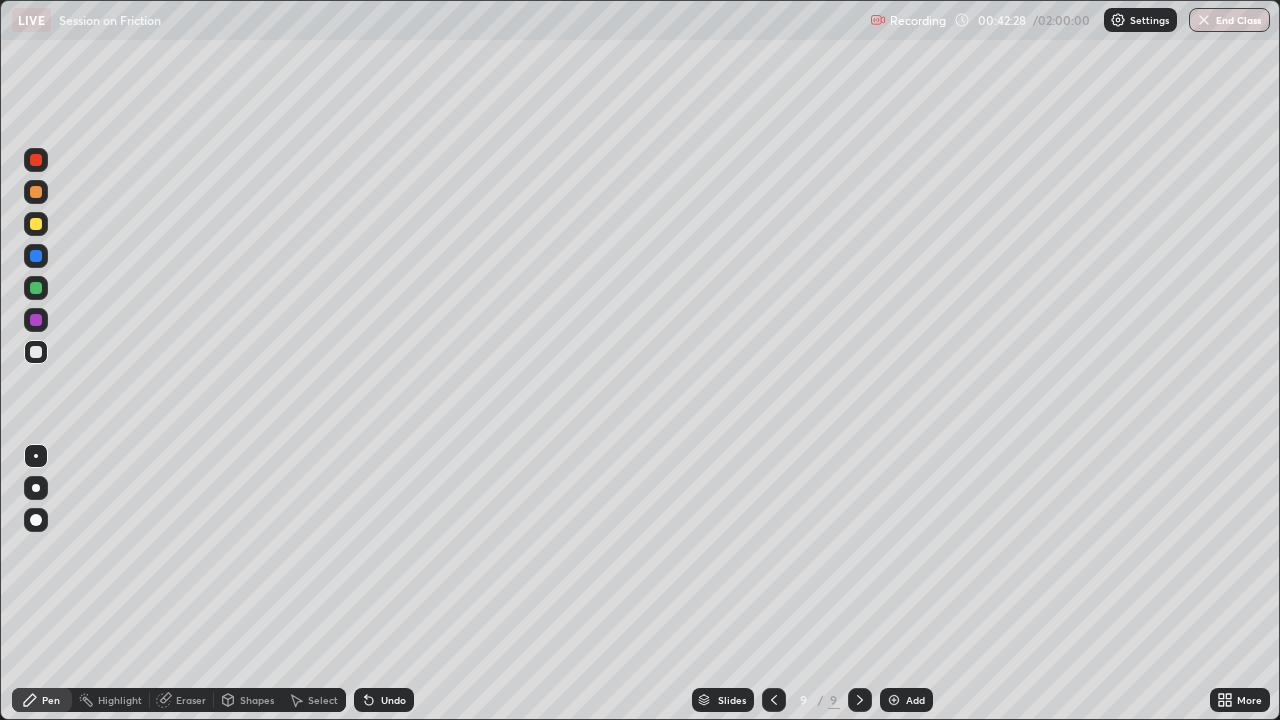 click at bounding box center [894, 700] 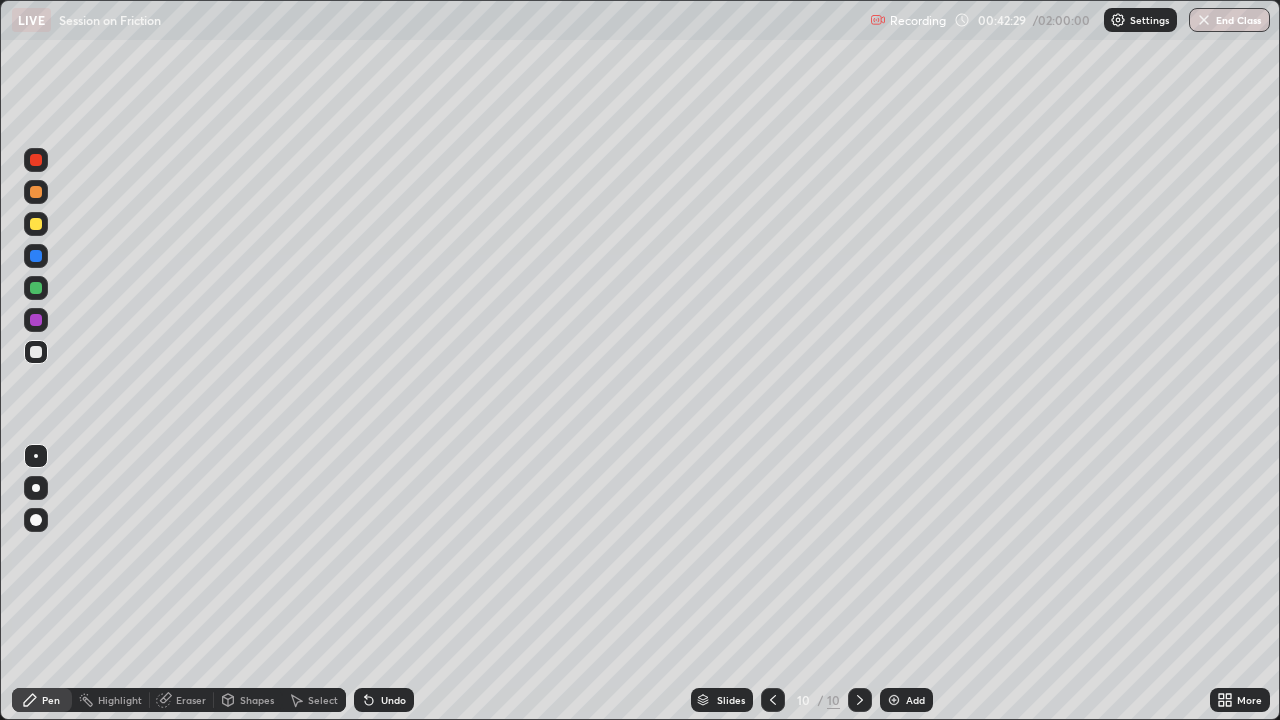 click at bounding box center (36, 288) 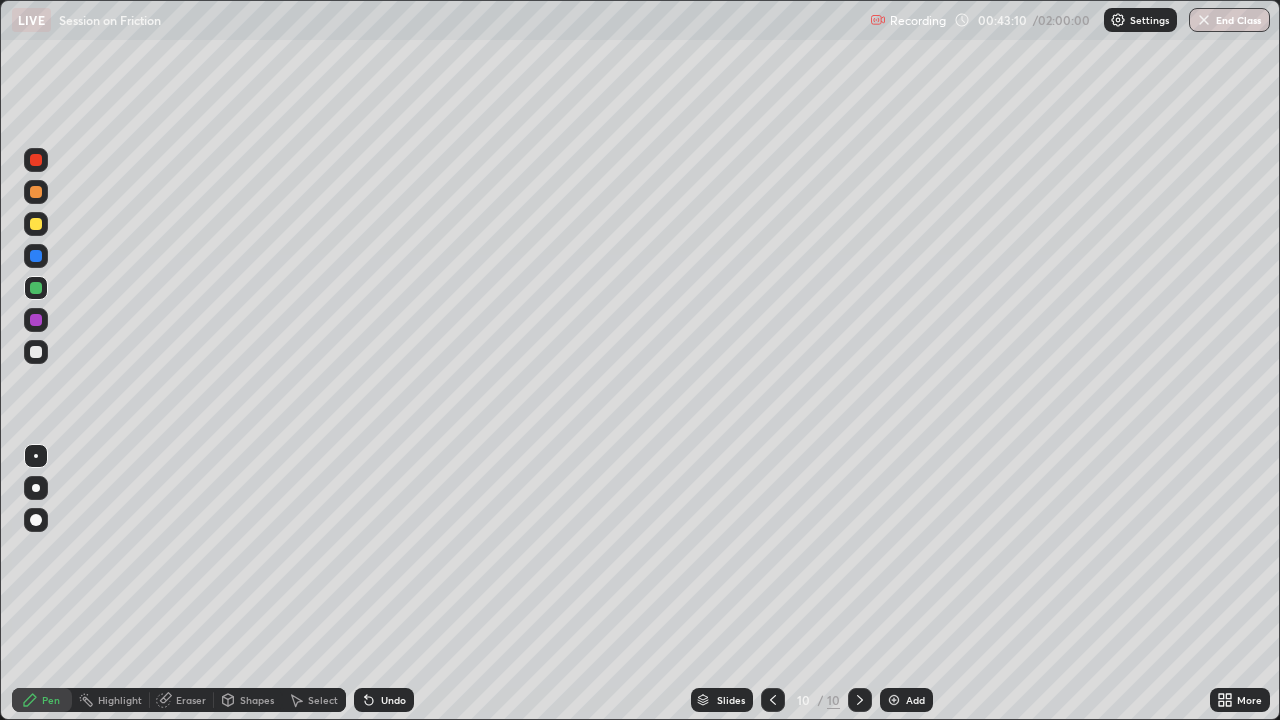 click at bounding box center [36, 256] 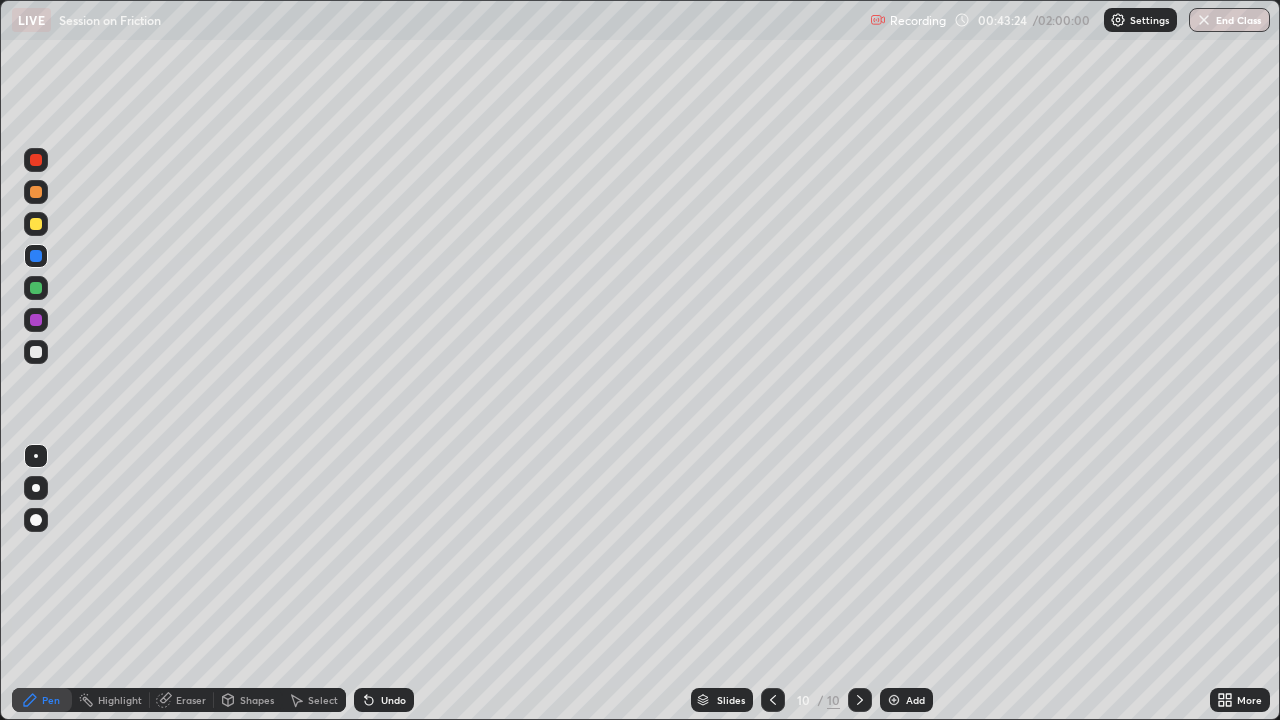 click at bounding box center (36, 288) 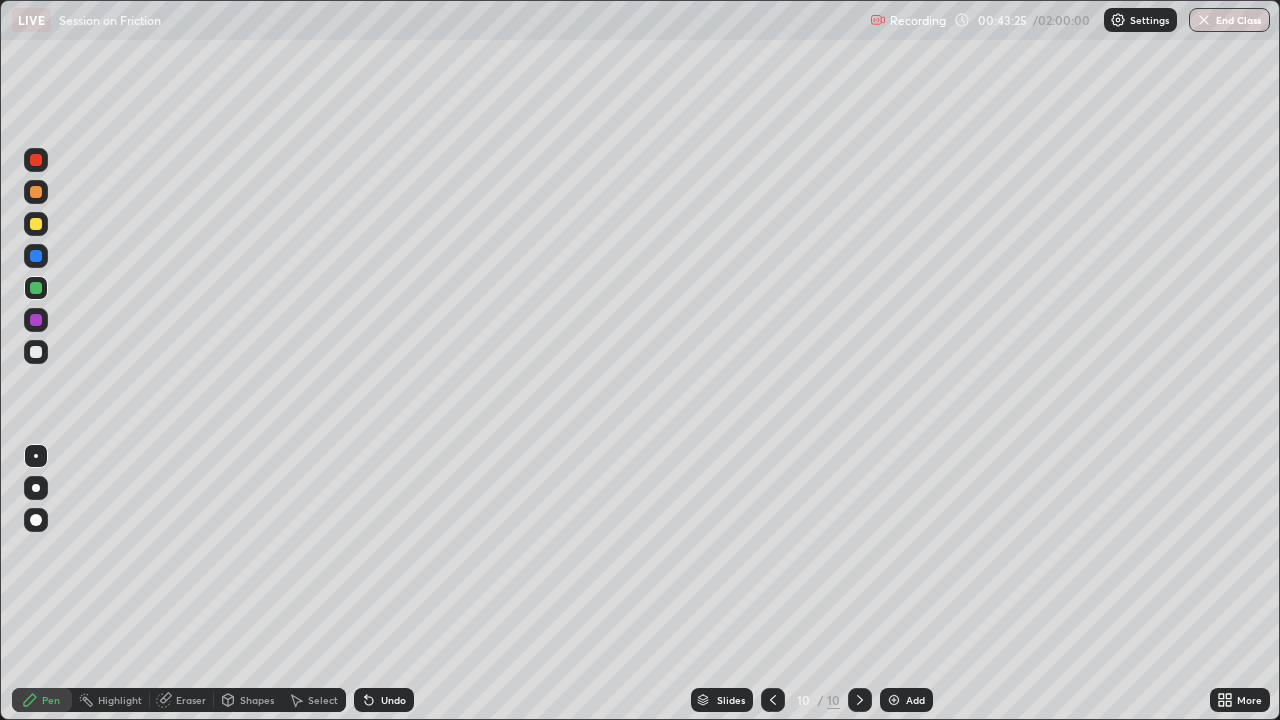 click at bounding box center [36, 320] 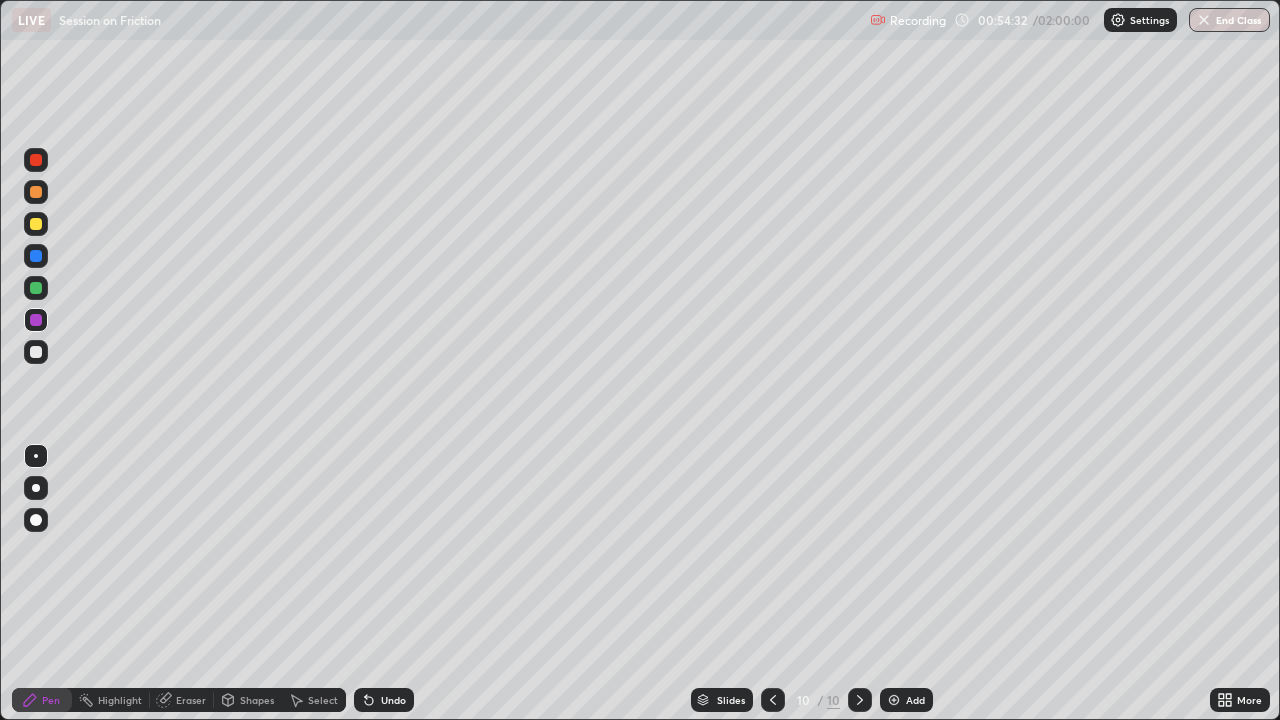 click at bounding box center (894, 700) 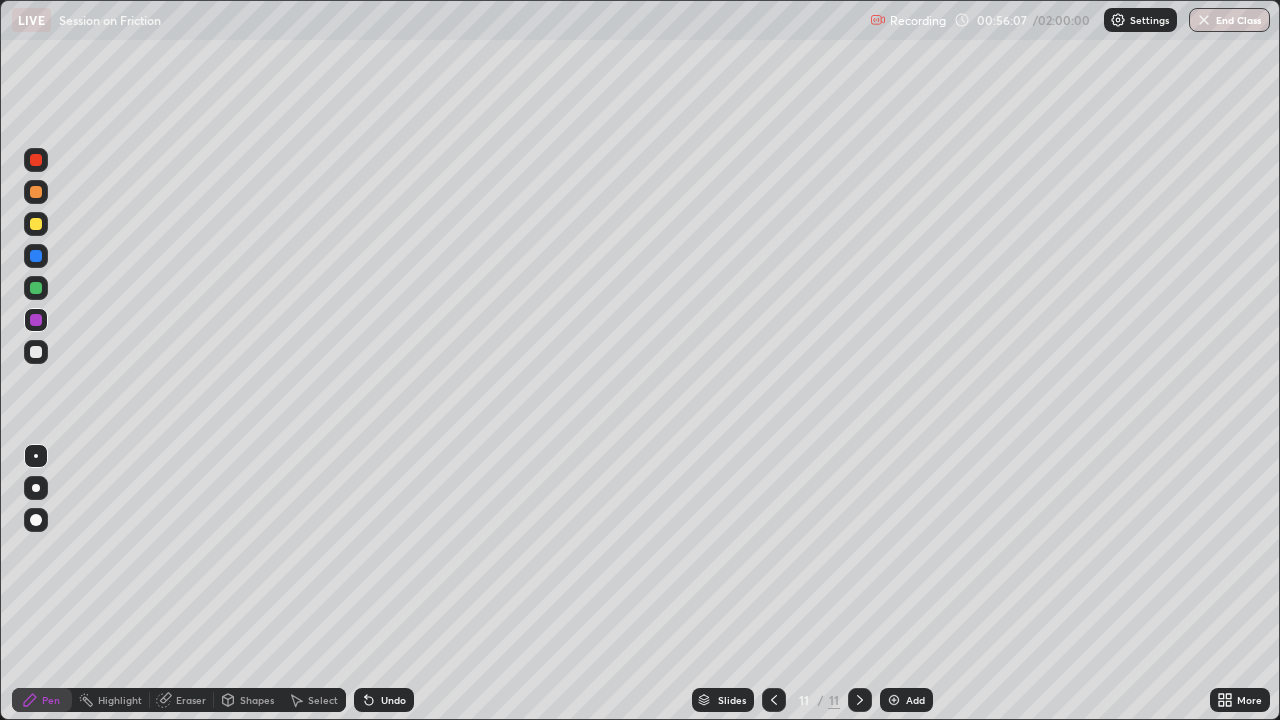 click at bounding box center (36, 288) 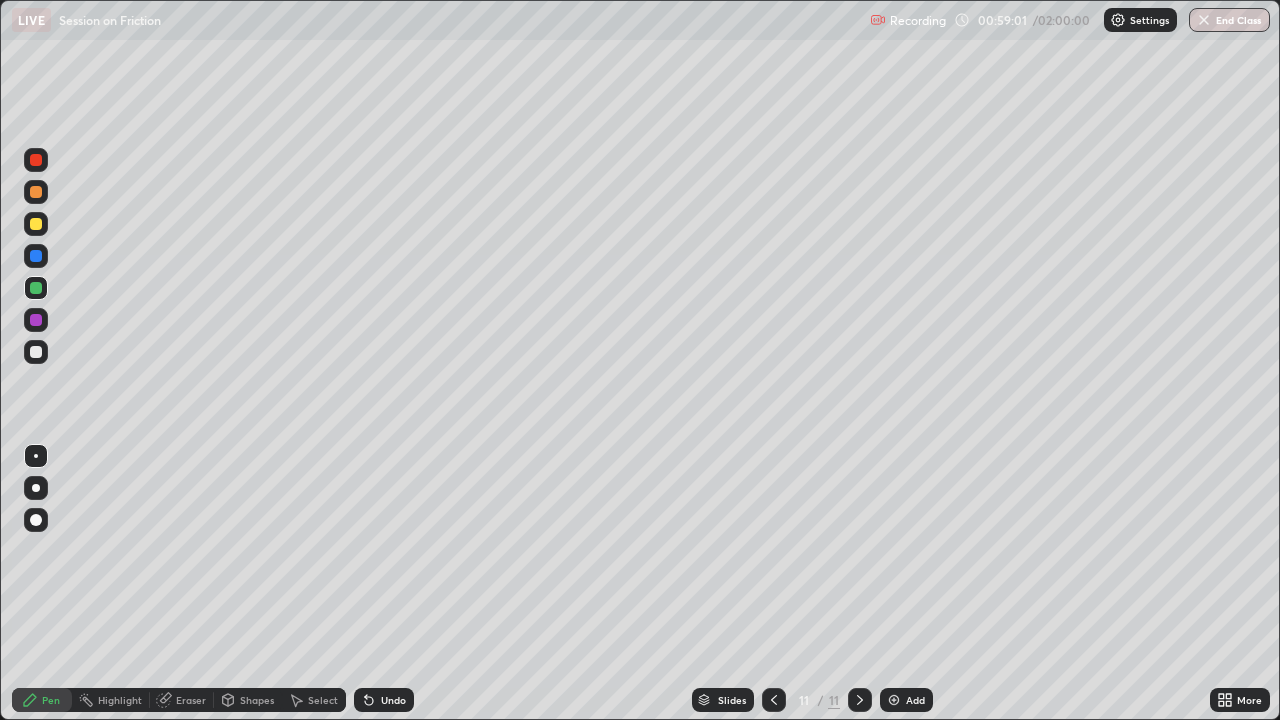 click on "Add" at bounding box center (906, 700) 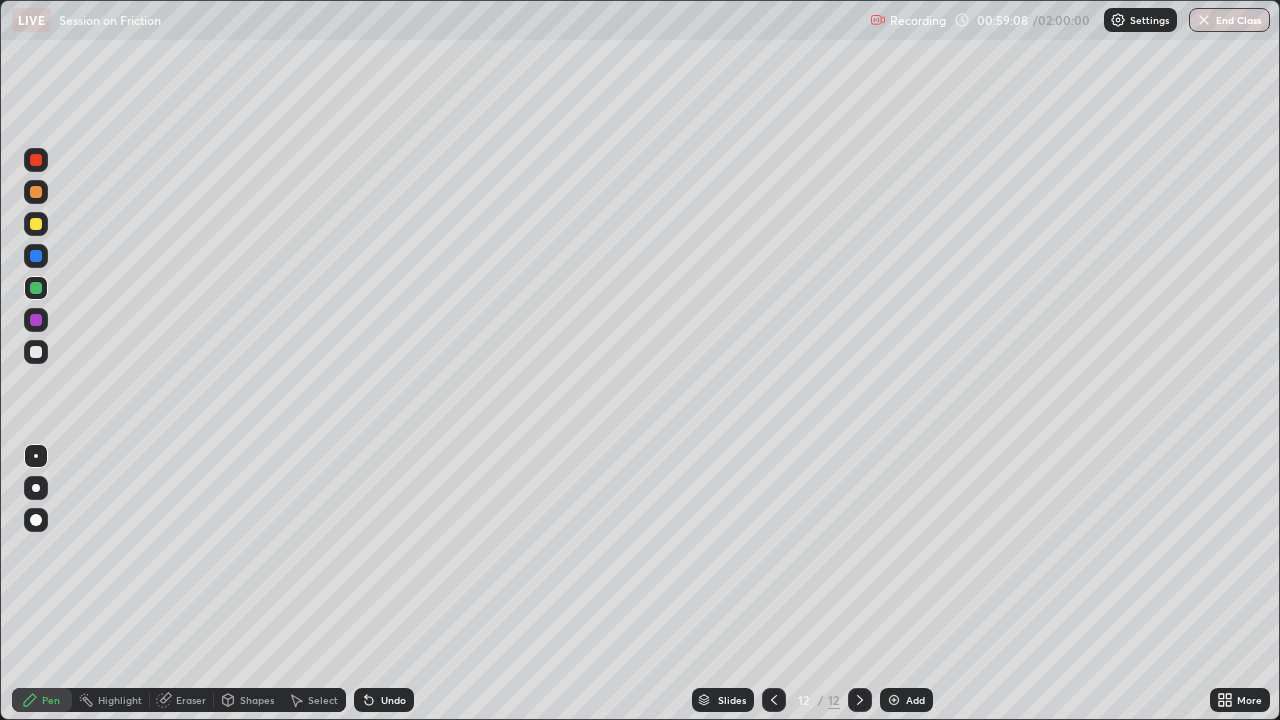 click 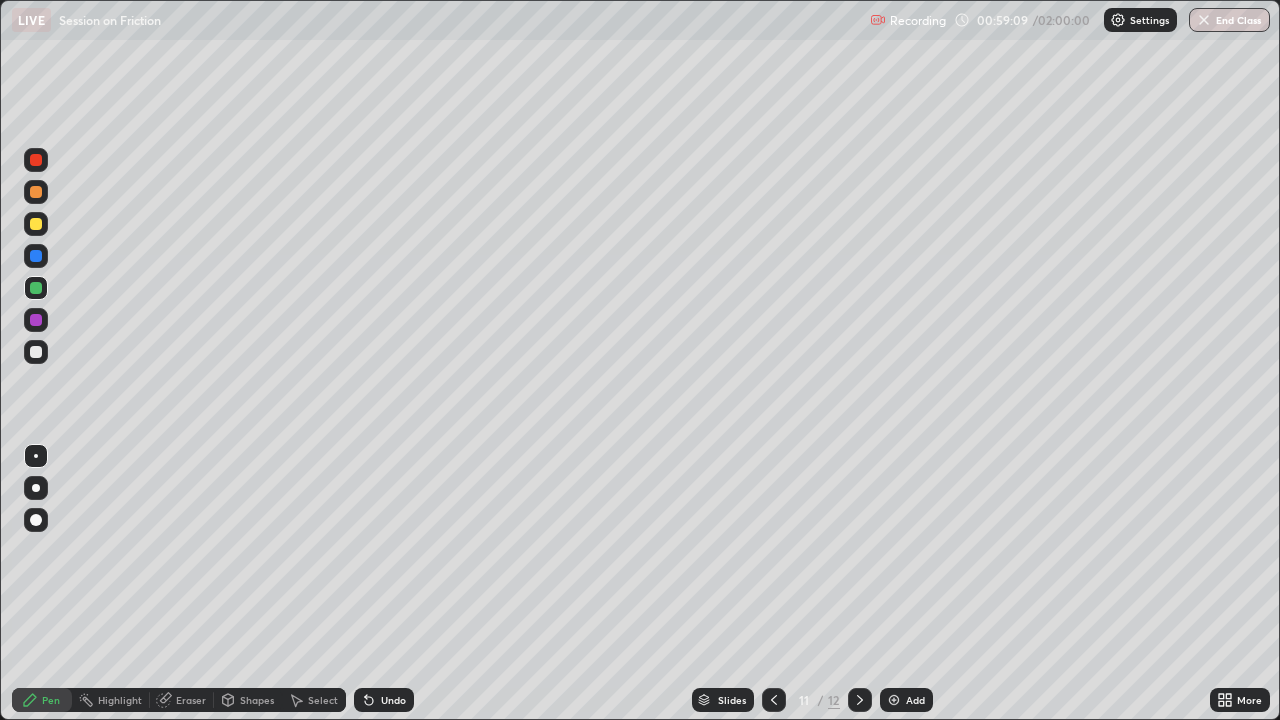 click at bounding box center (894, 700) 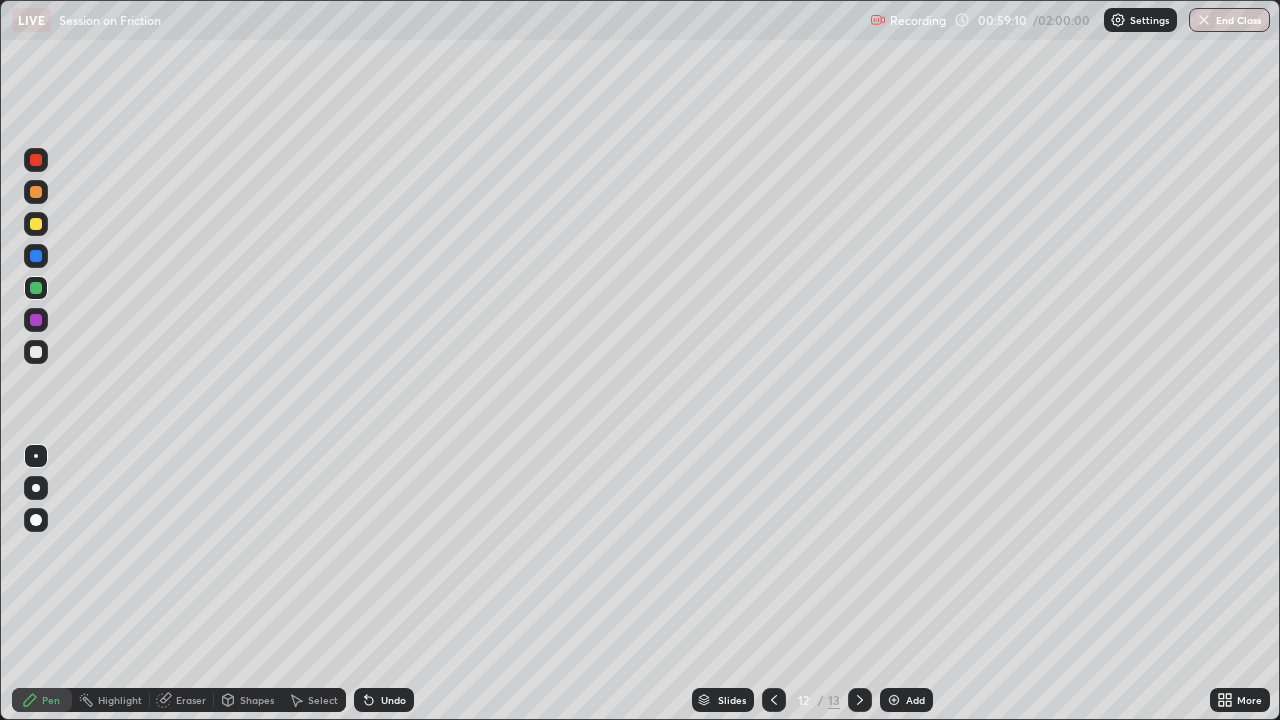 click 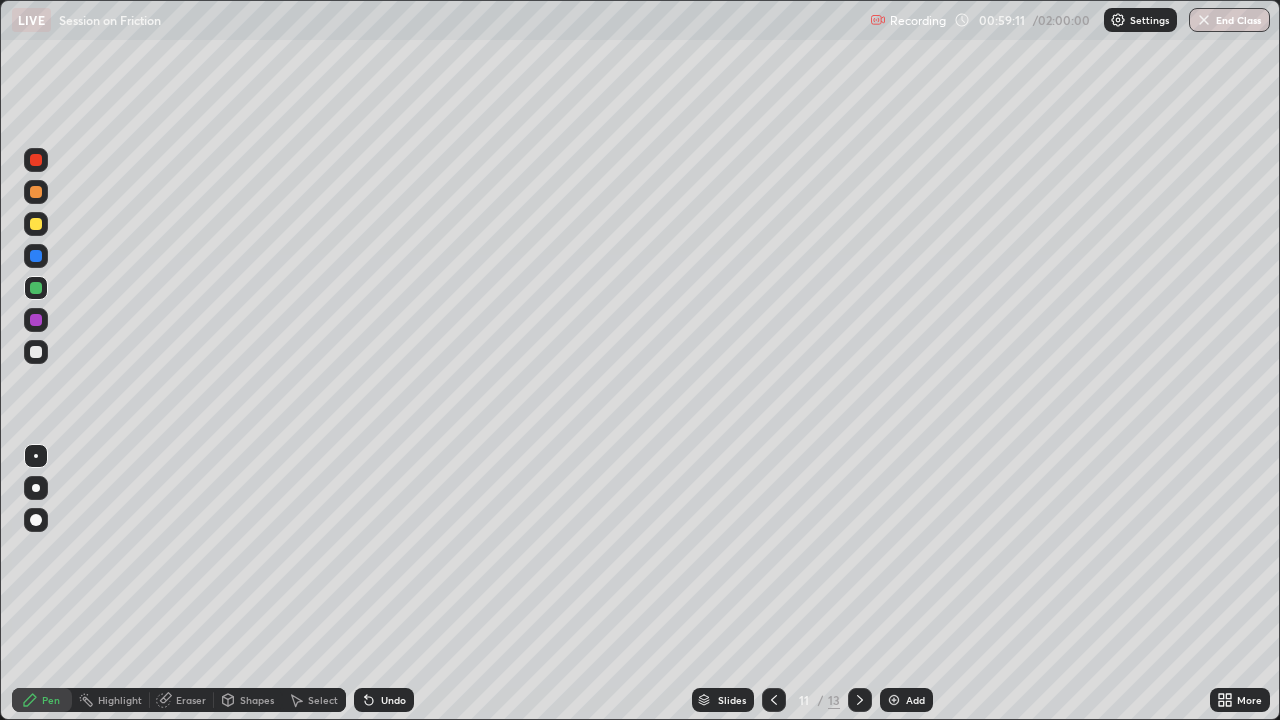click 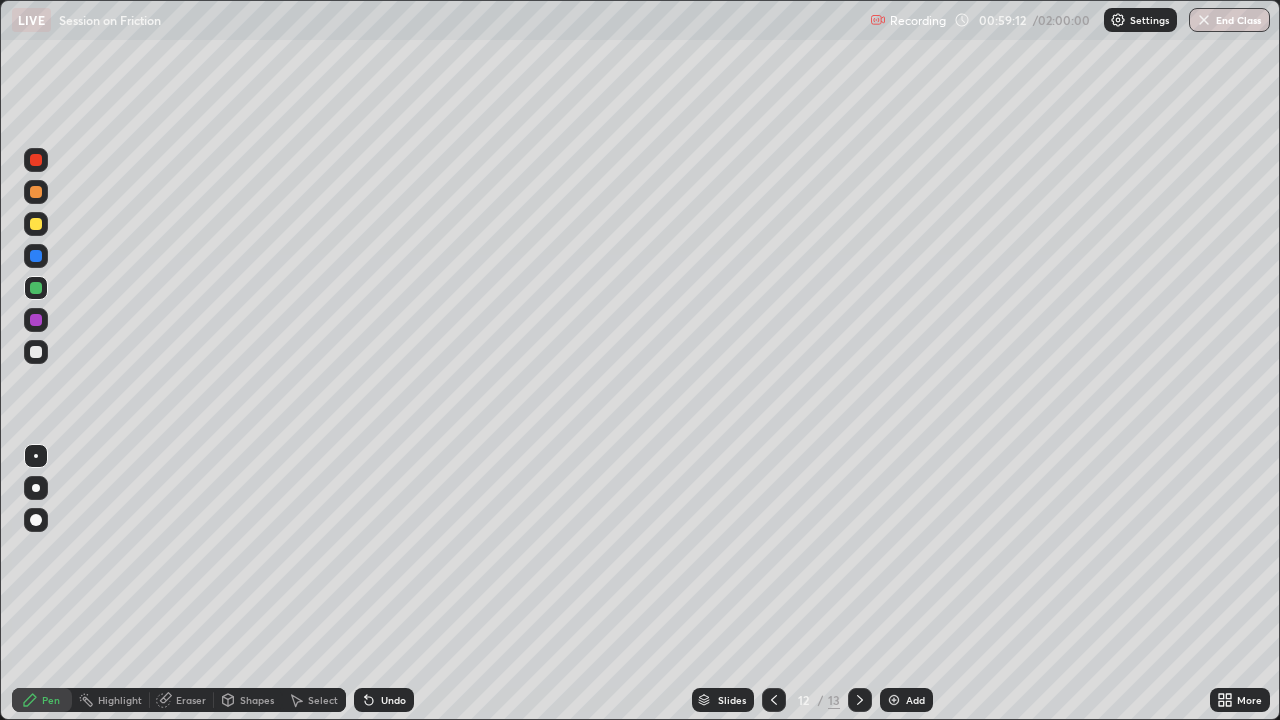 click 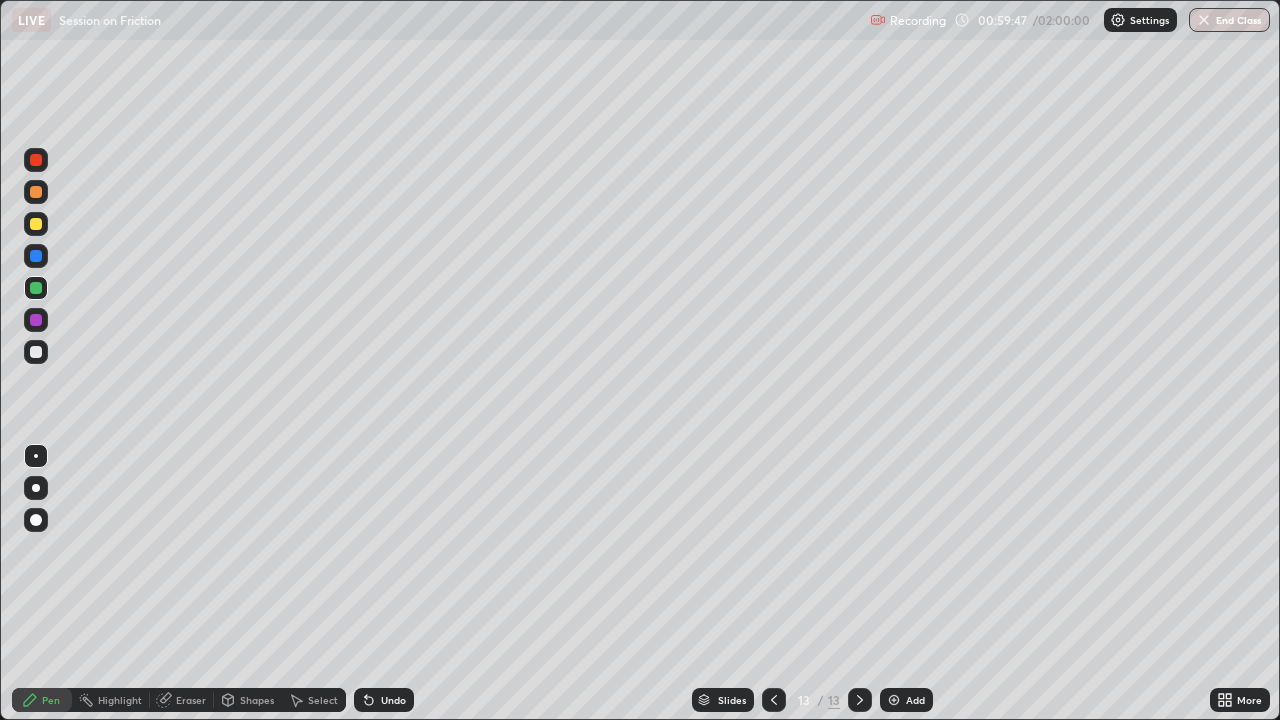 click 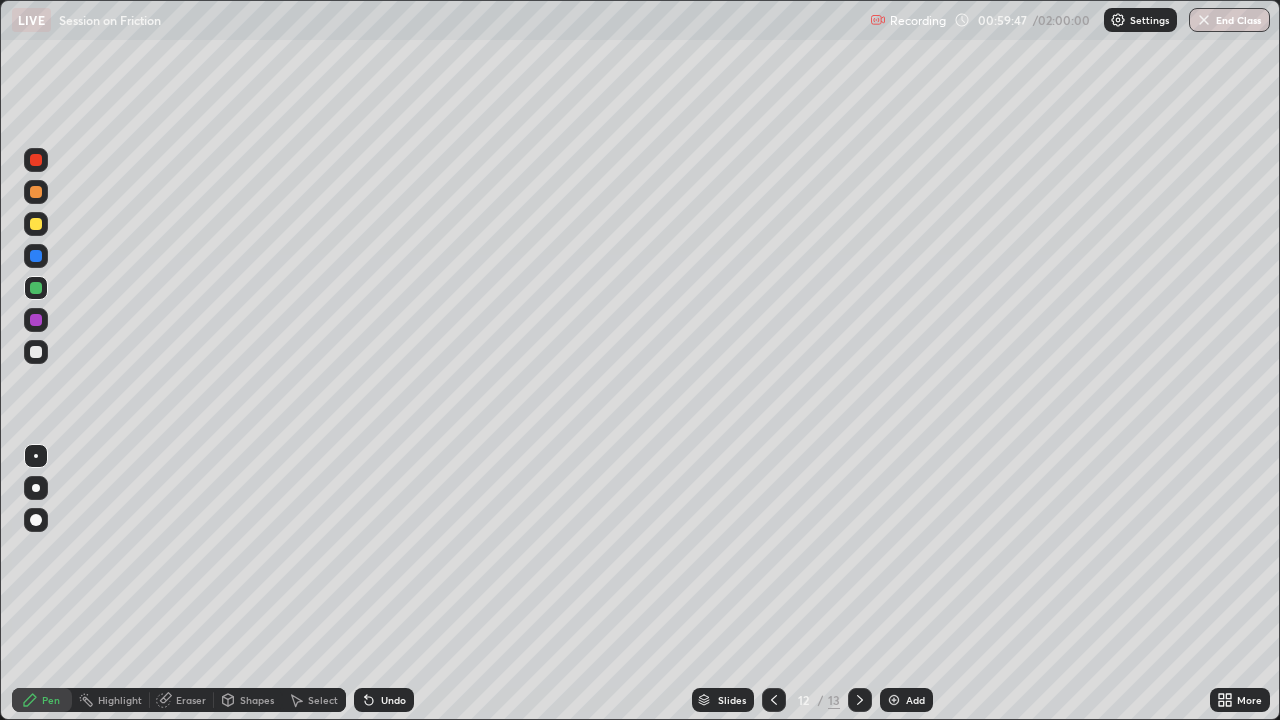 click 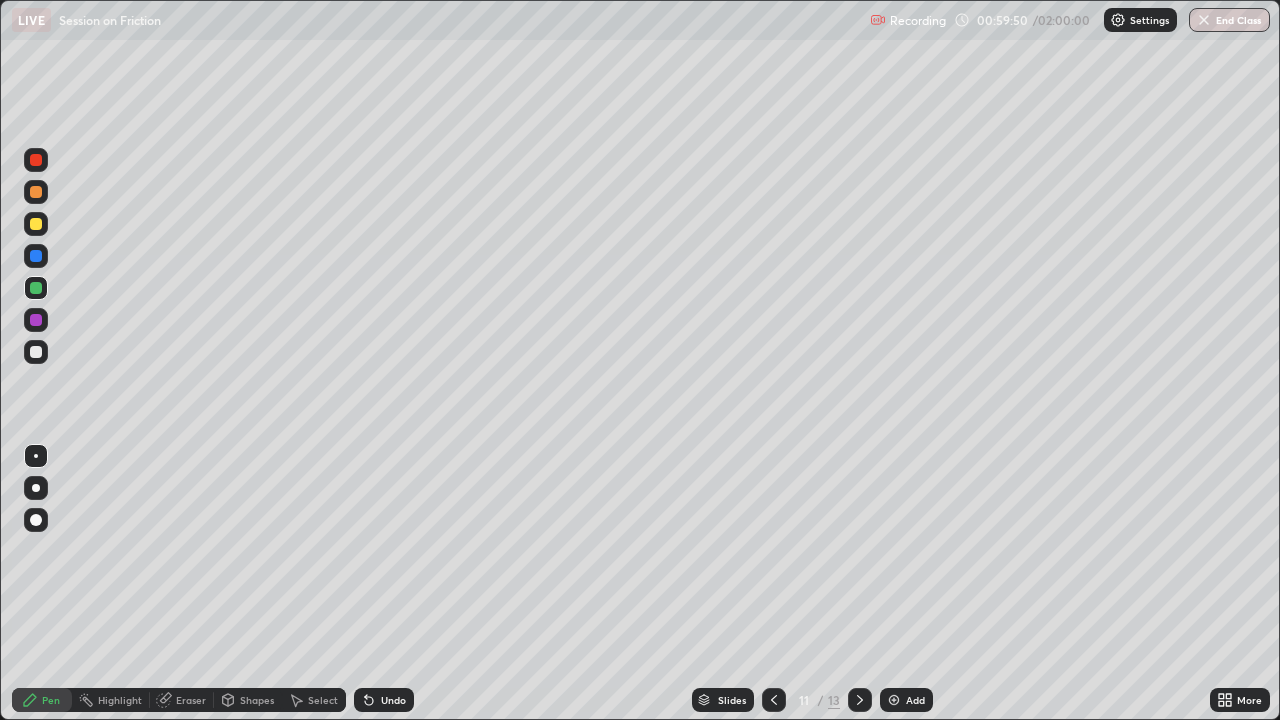 click 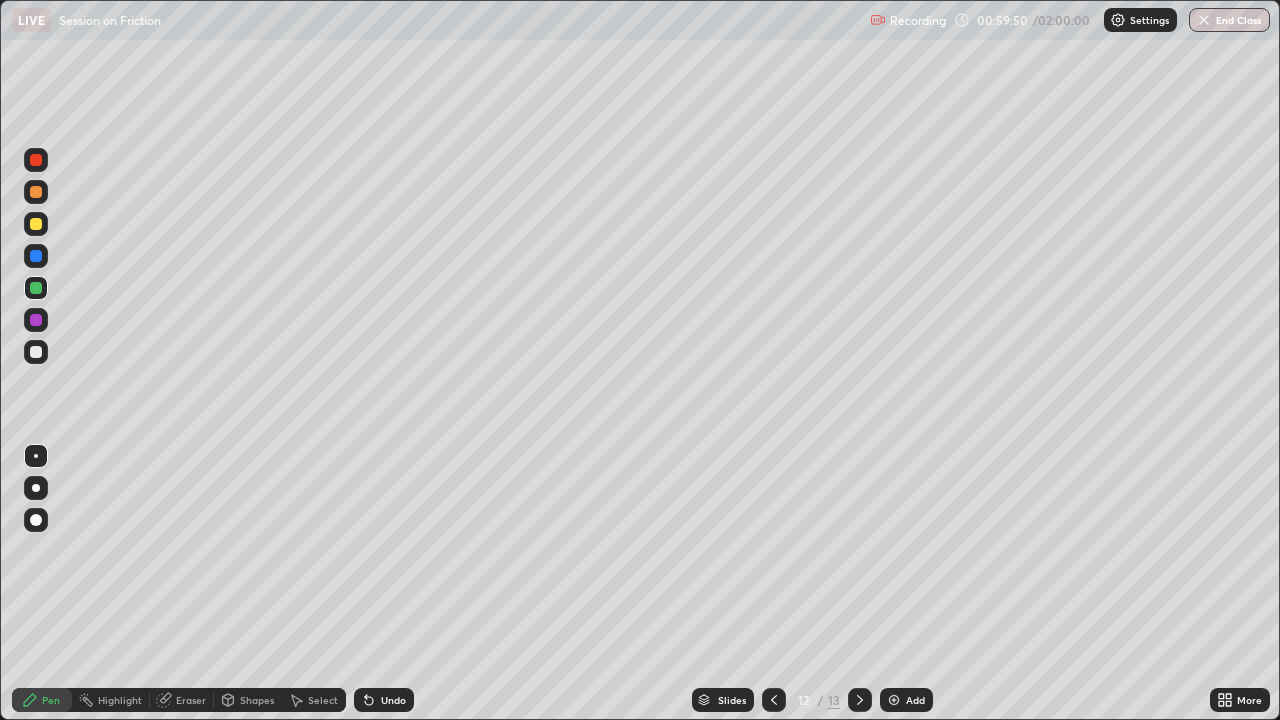 click at bounding box center [860, 700] 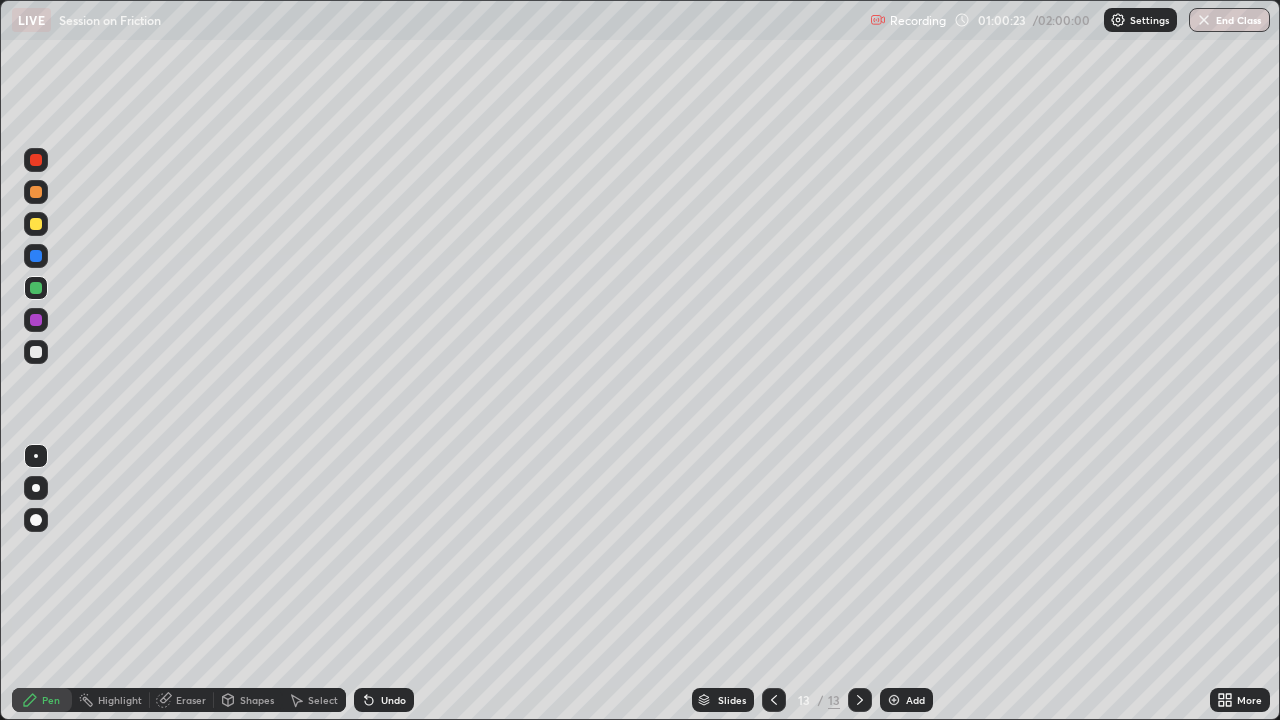 click at bounding box center [894, 700] 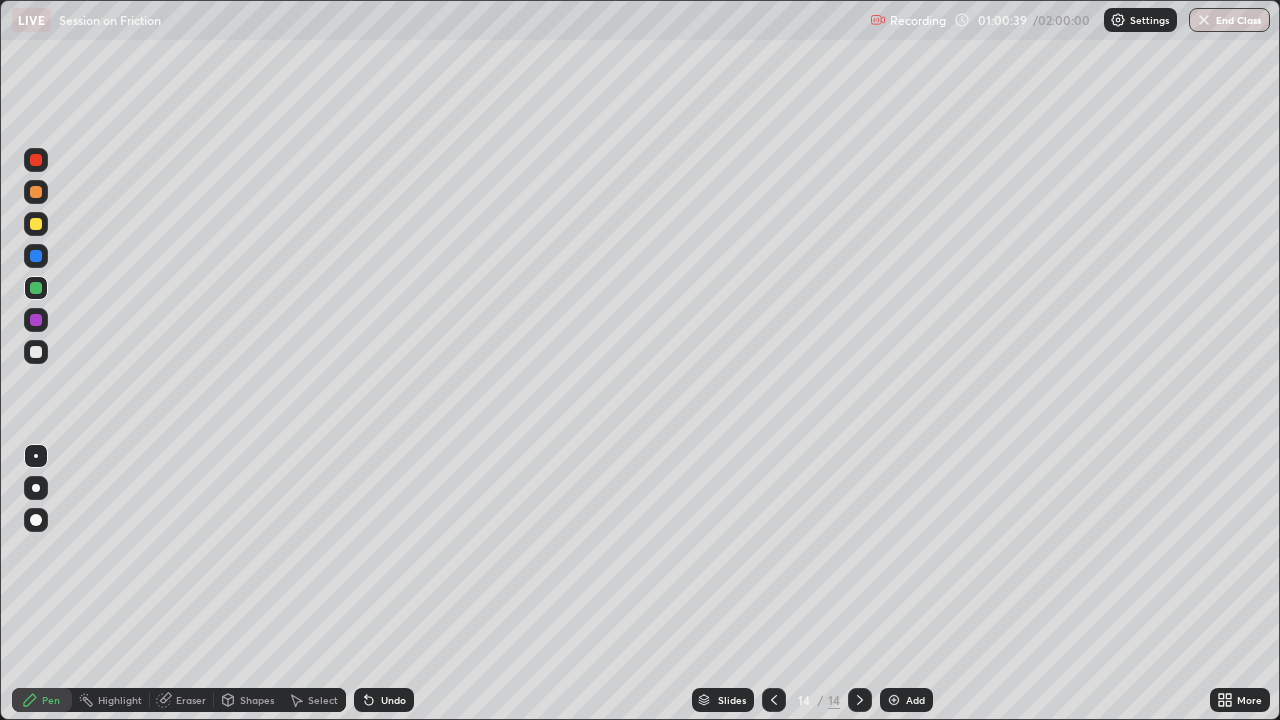 click 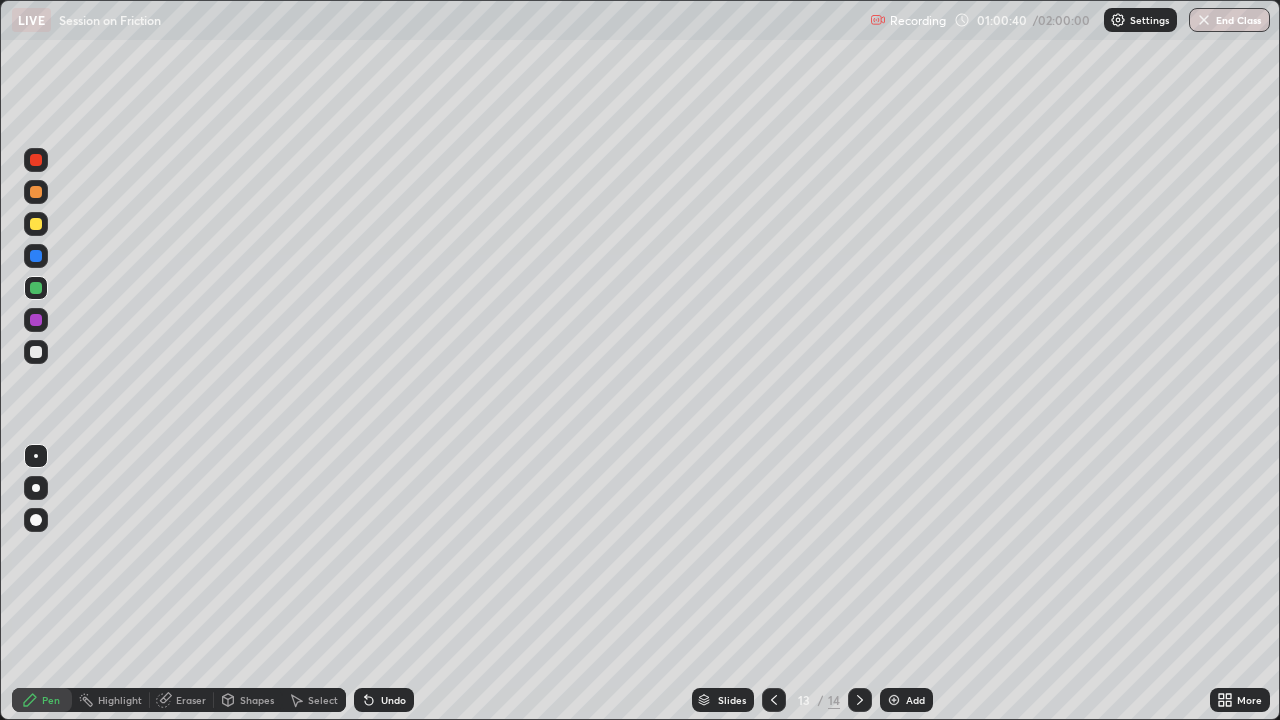 click 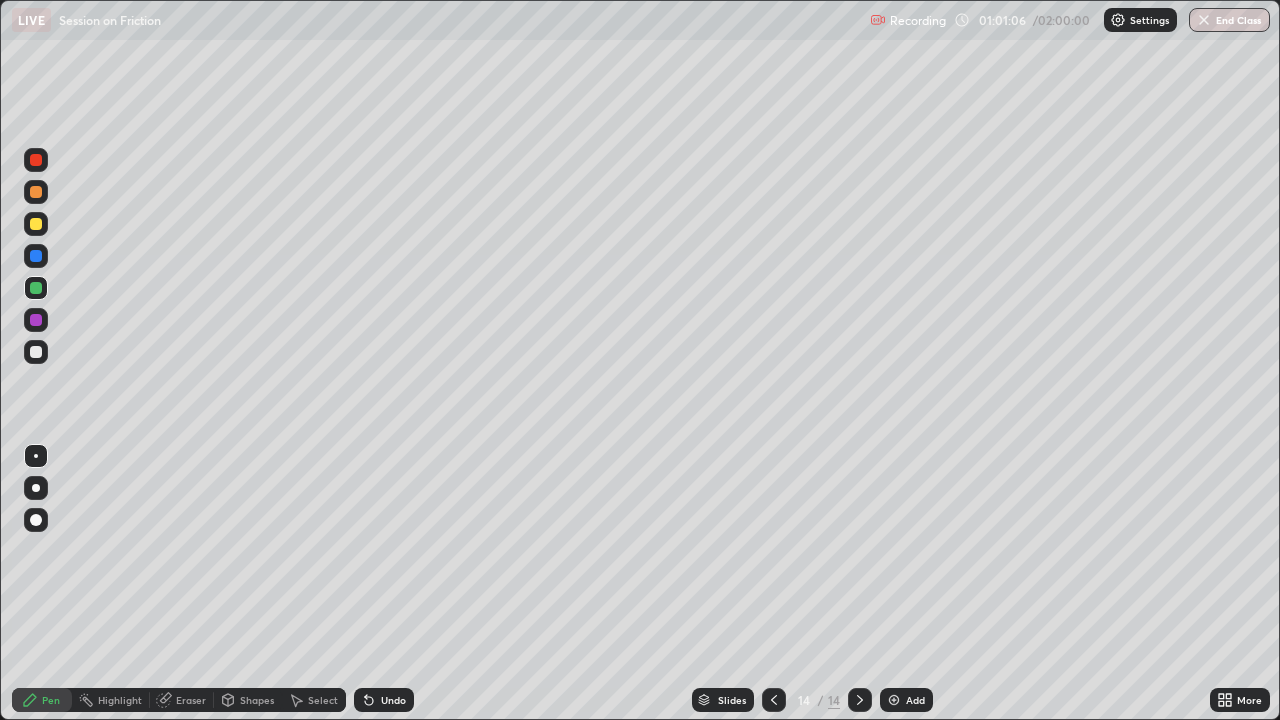 click 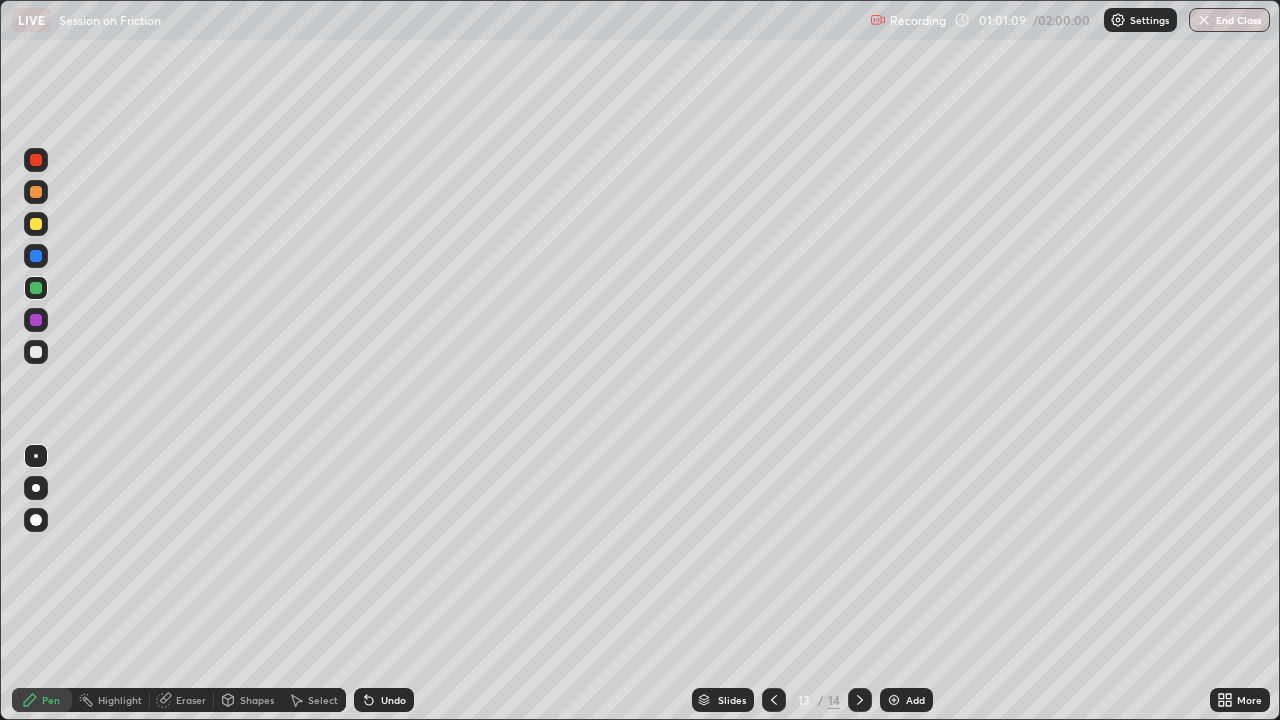 click 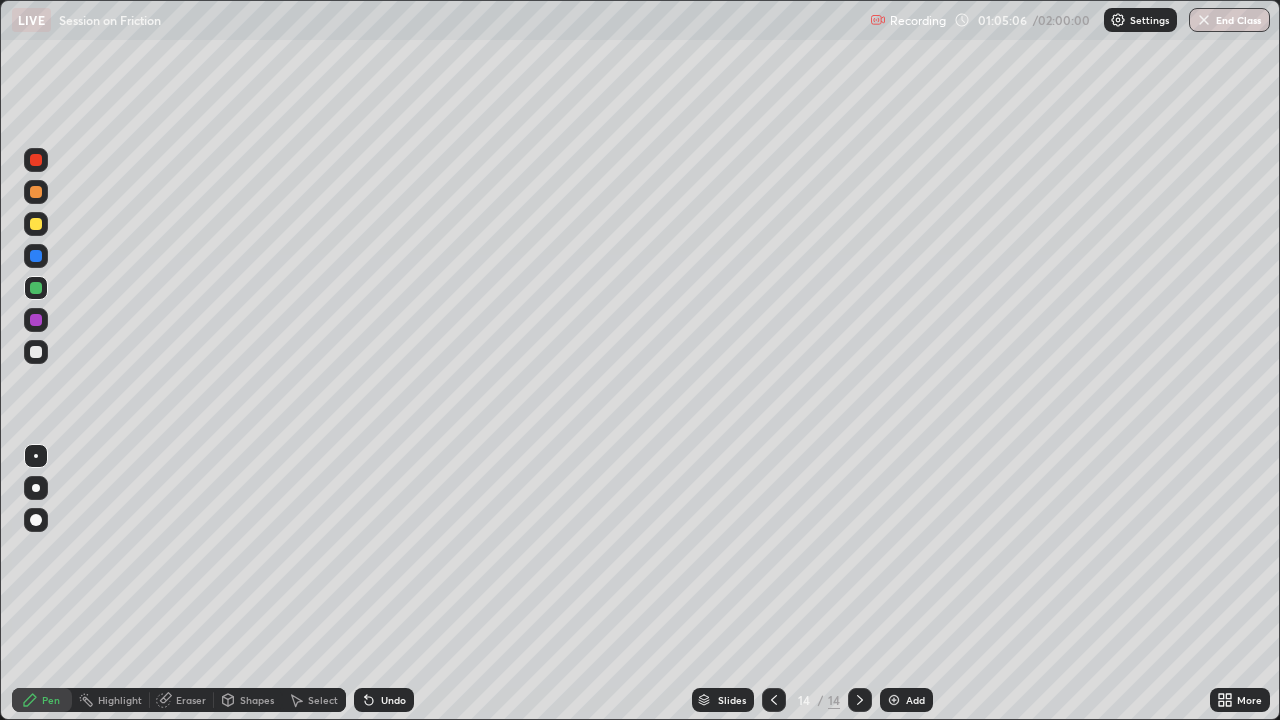 click at bounding box center (894, 700) 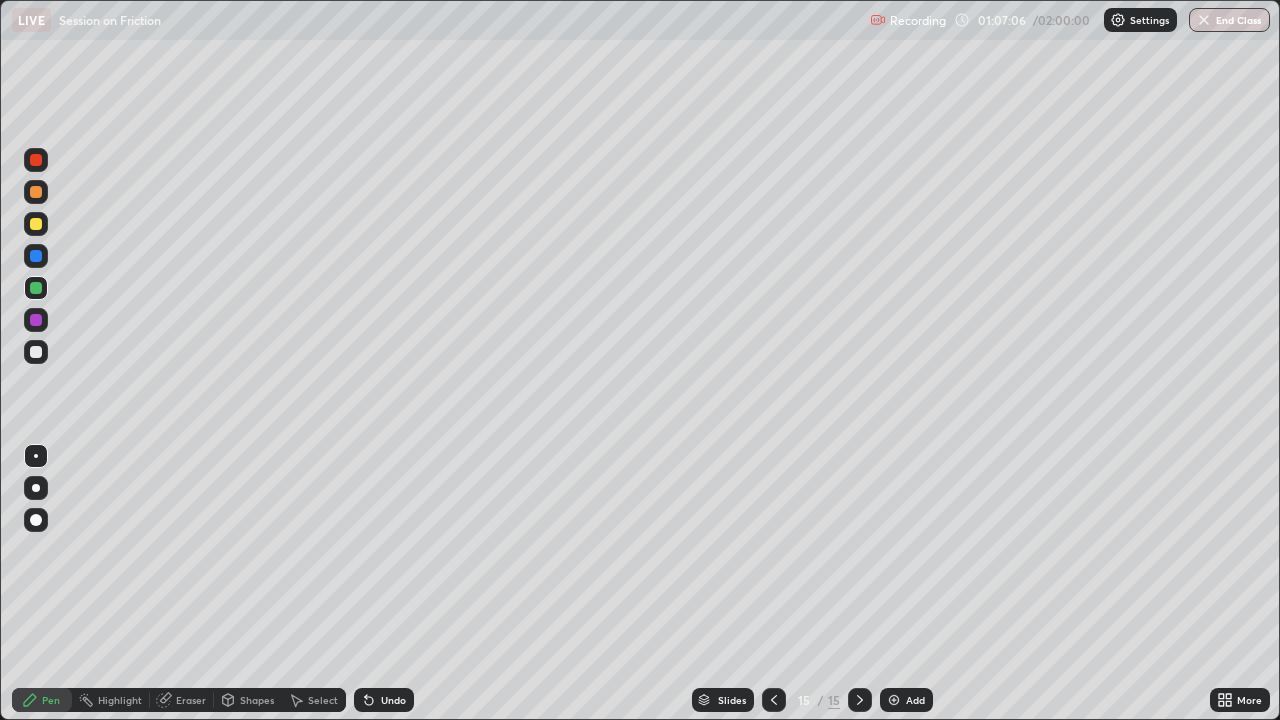 click at bounding box center (36, 320) 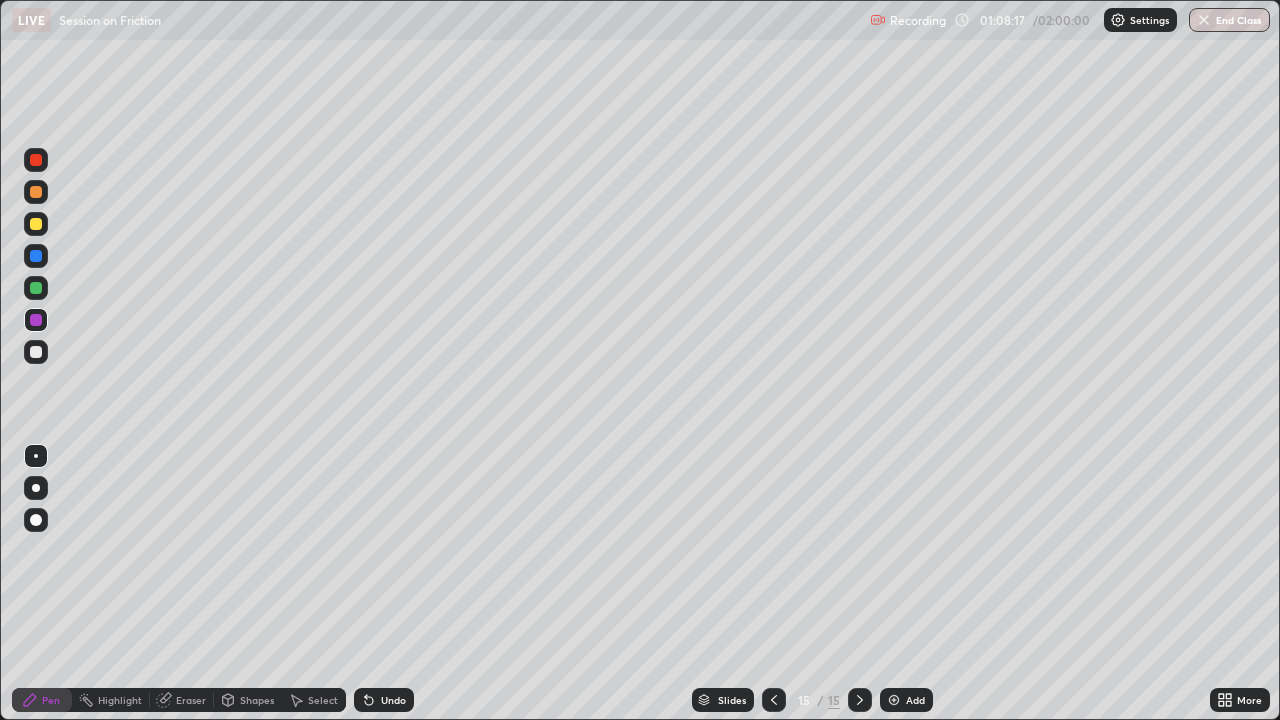 click on "Eraser" at bounding box center [191, 700] 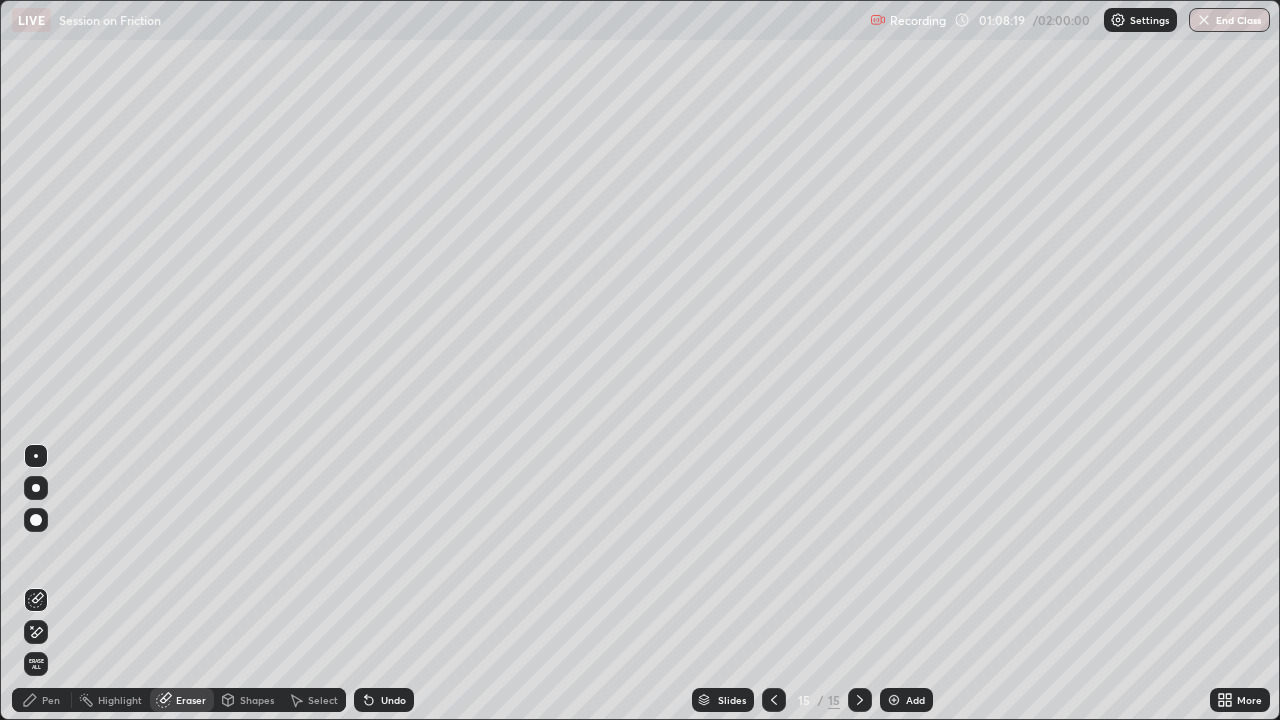 click on "Pen" at bounding box center (42, 700) 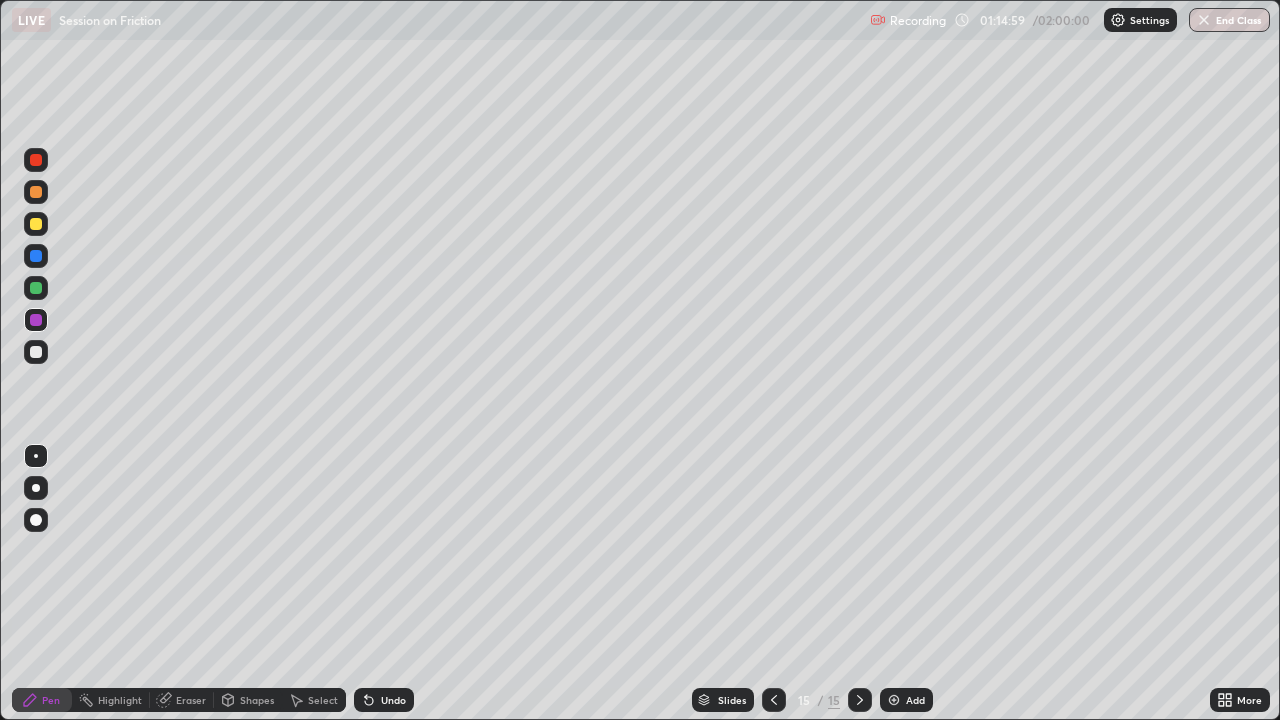 click on "Slides" at bounding box center [723, 700] 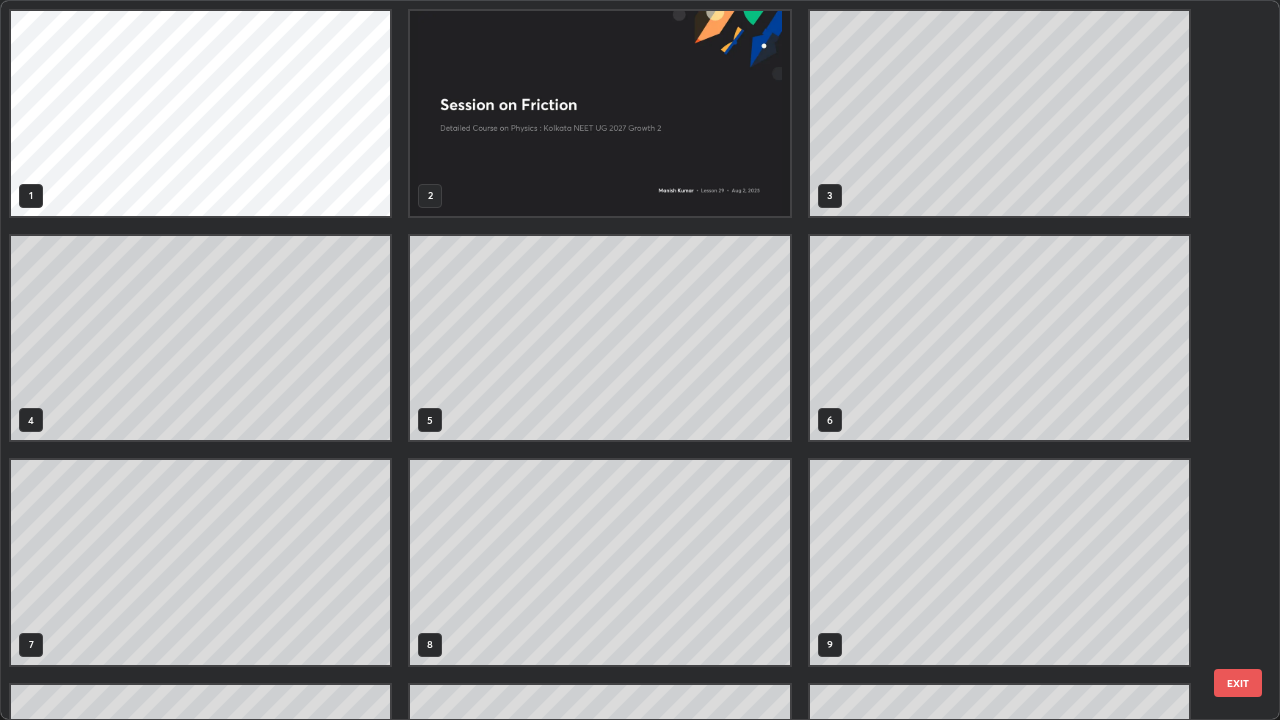 scroll, scrollTop: 405, scrollLeft: 0, axis: vertical 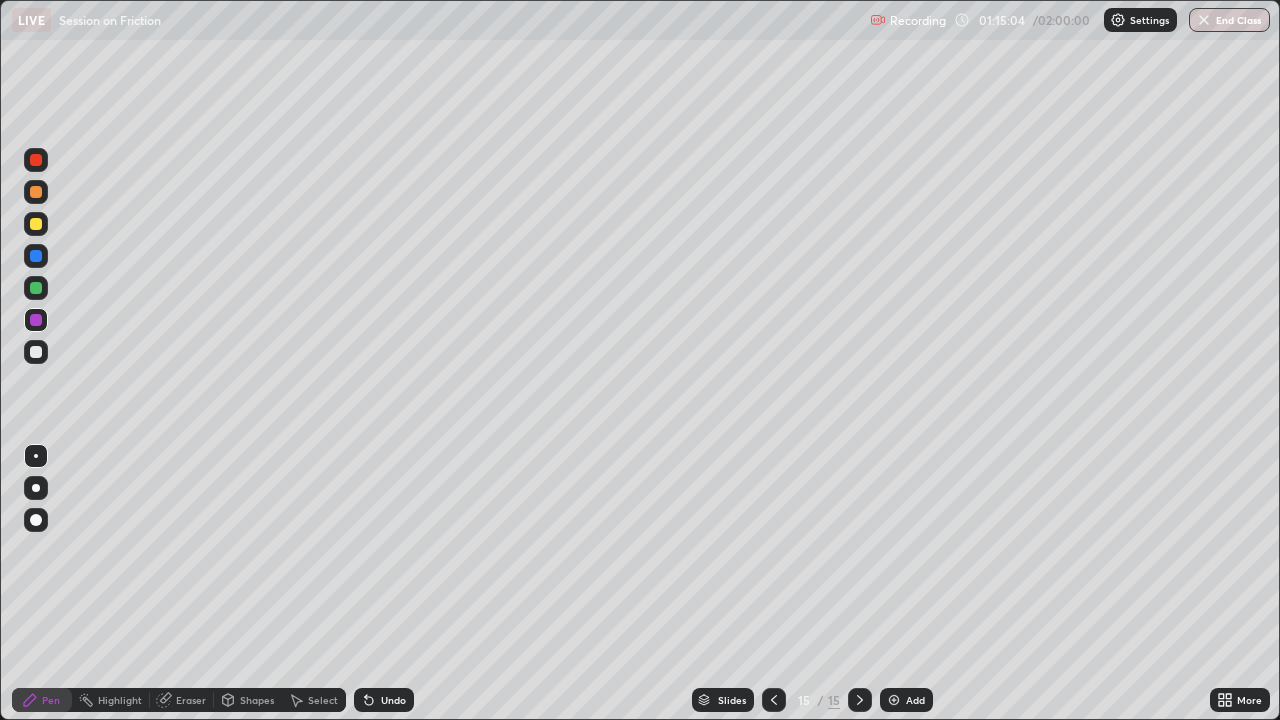 click at bounding box center (894, 700) 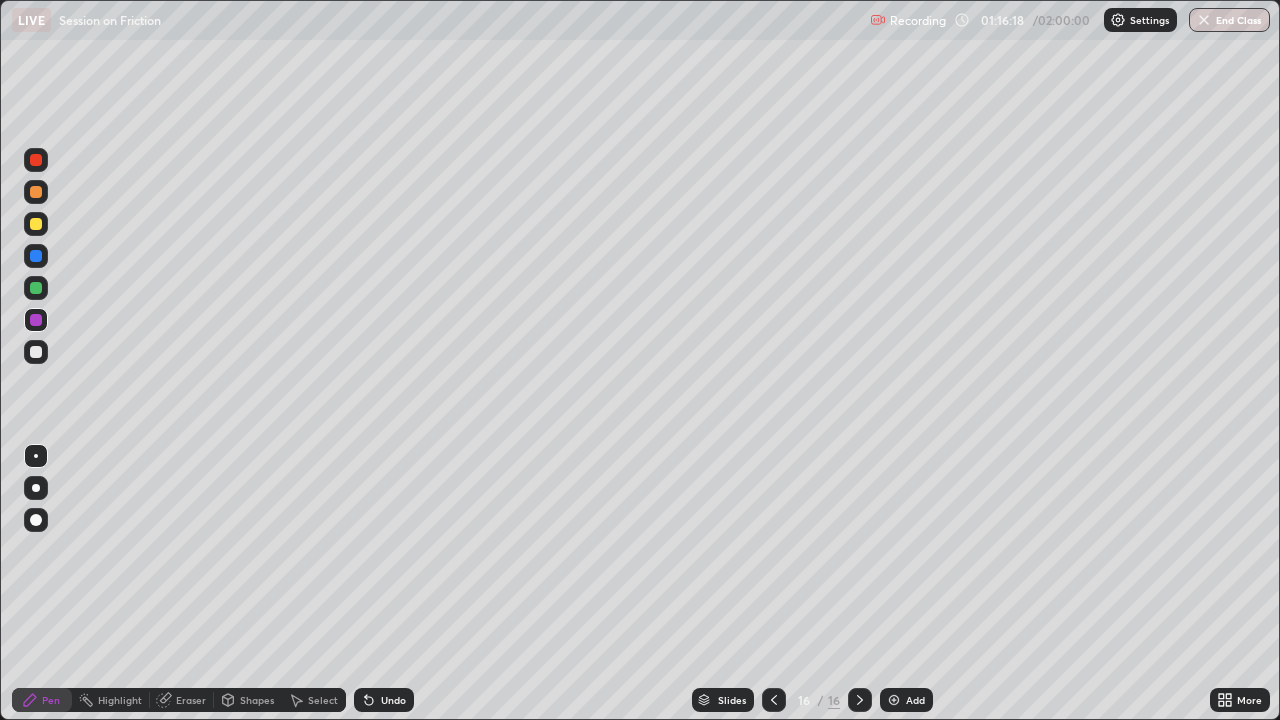 click at bounding box center (36, 352) 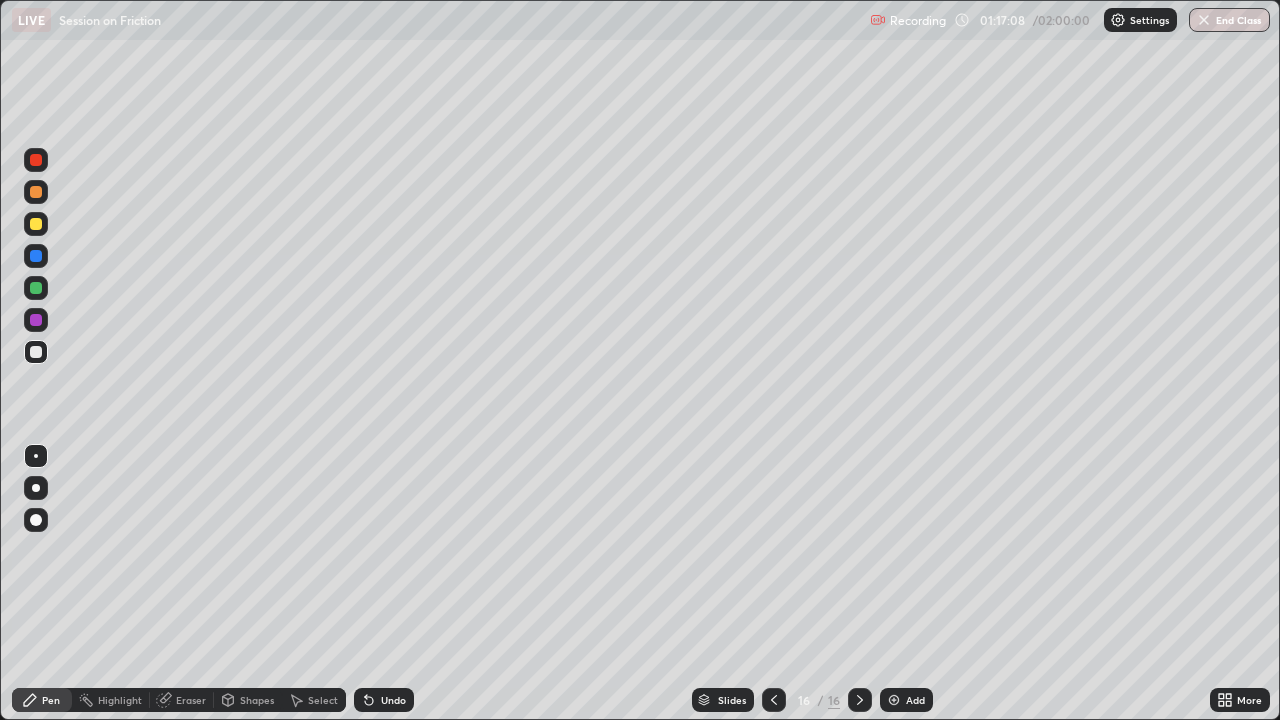 click on "Eraser" at bounding box center (191, 700) 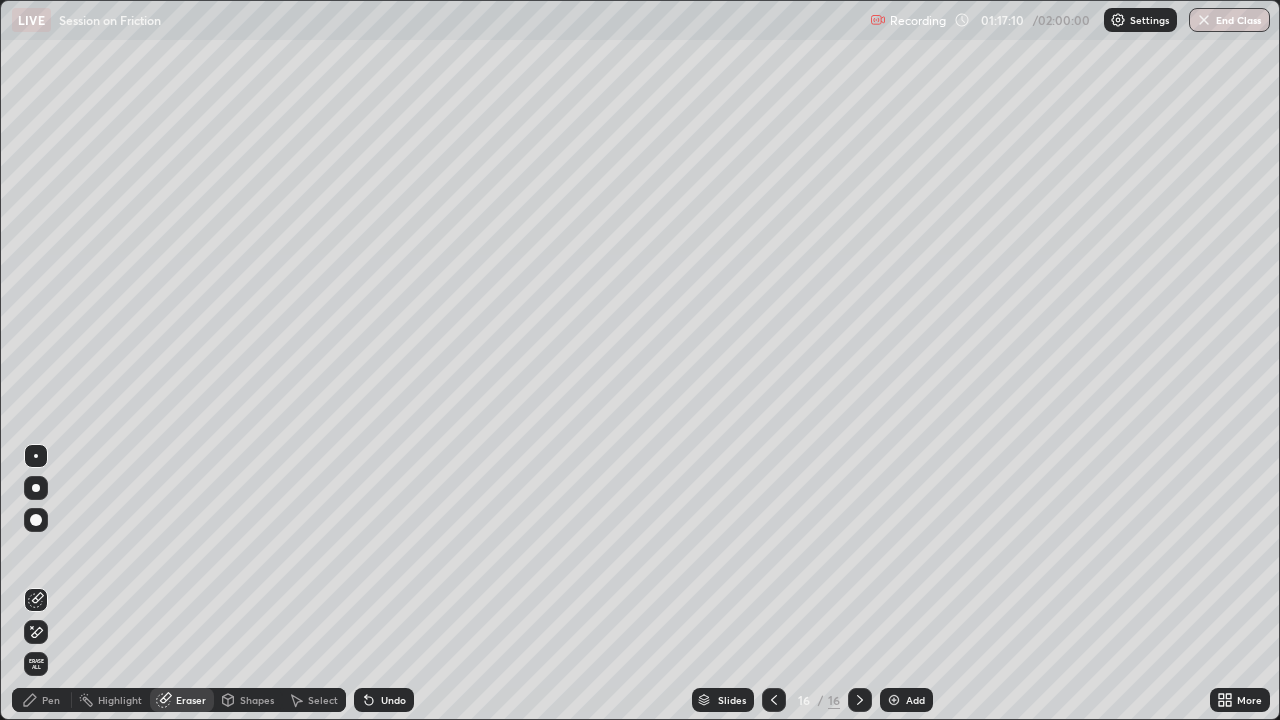 click on "Pen" at bounding box center (51, 700) 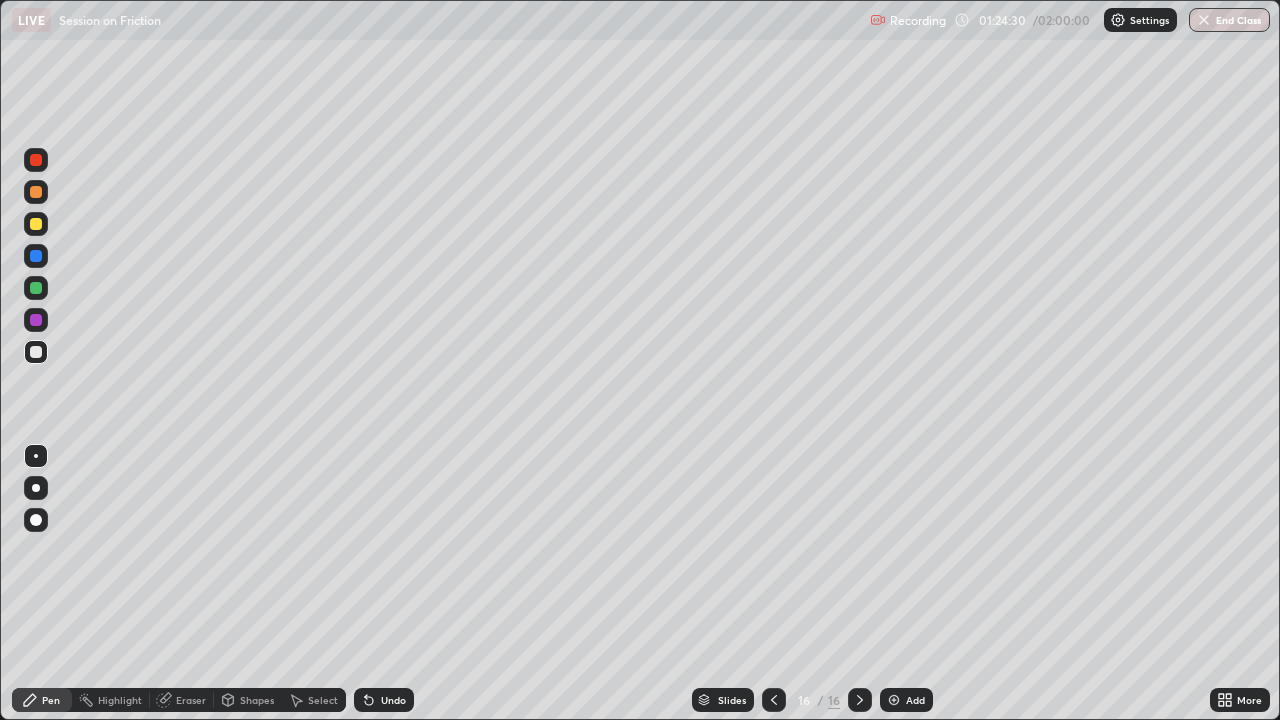 click at bounding box center (894, 700) 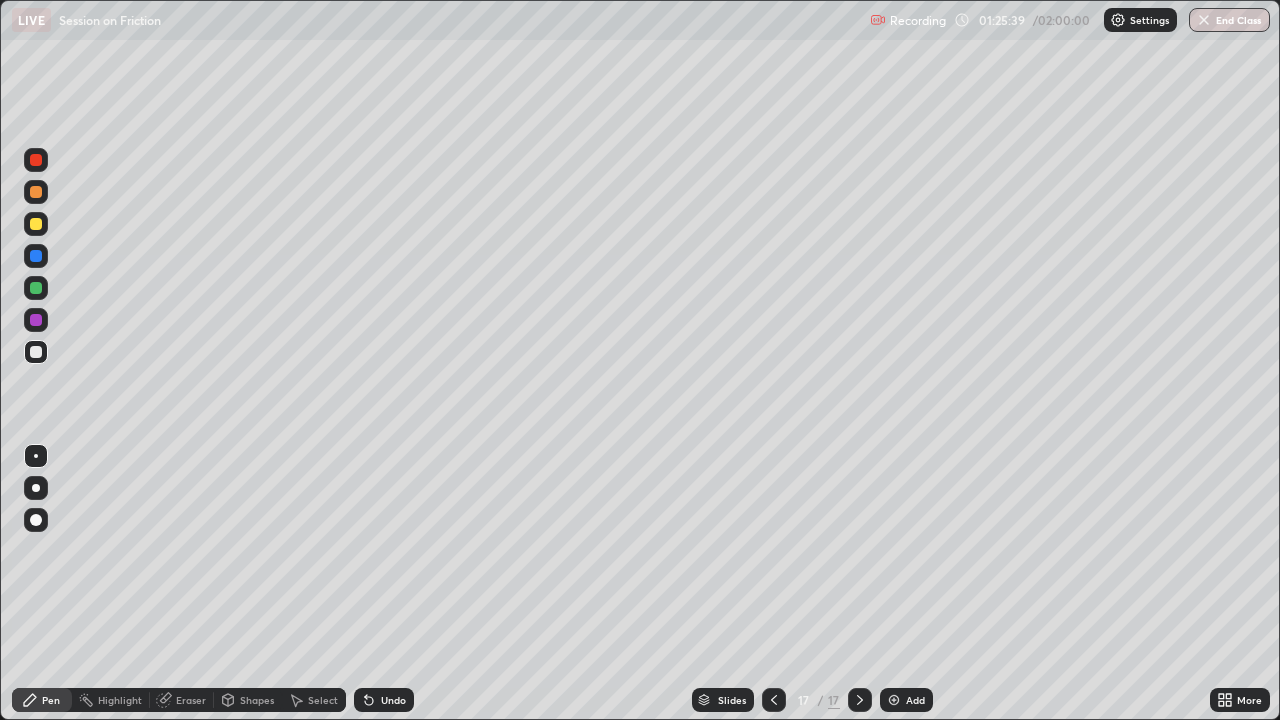 click at bounding box center (36, 288) 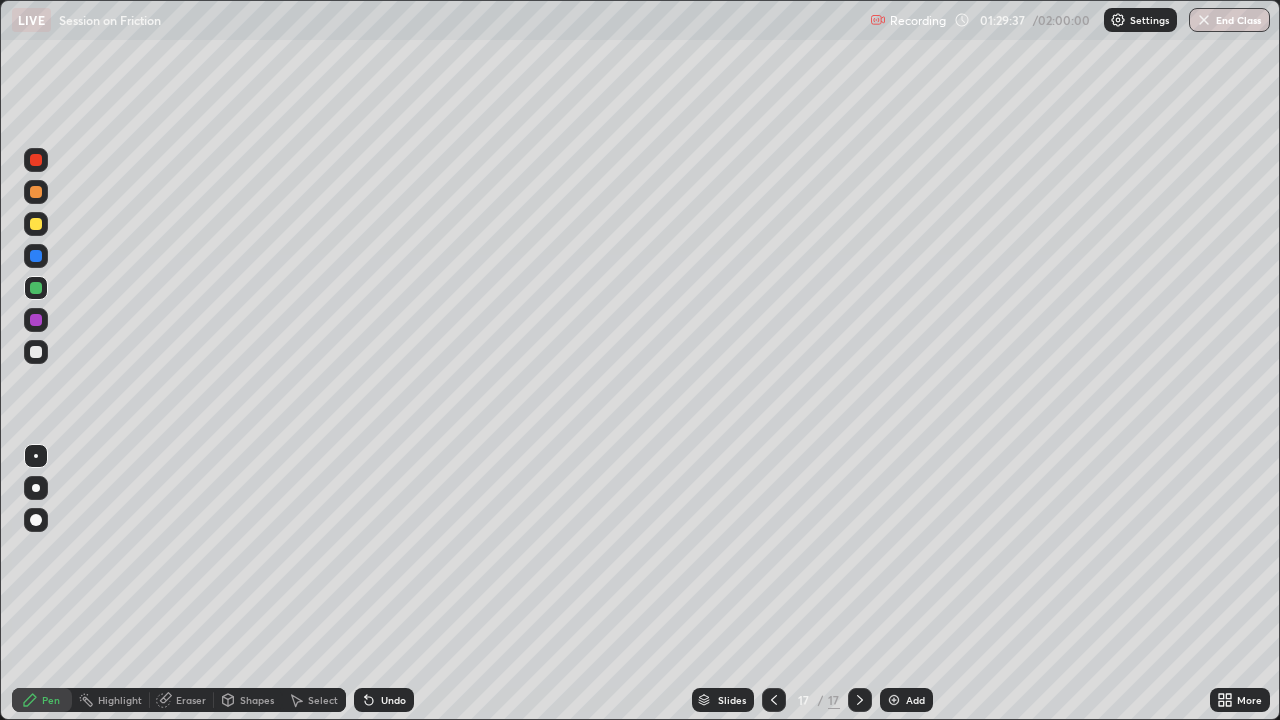click at bounding box center [894, 700] 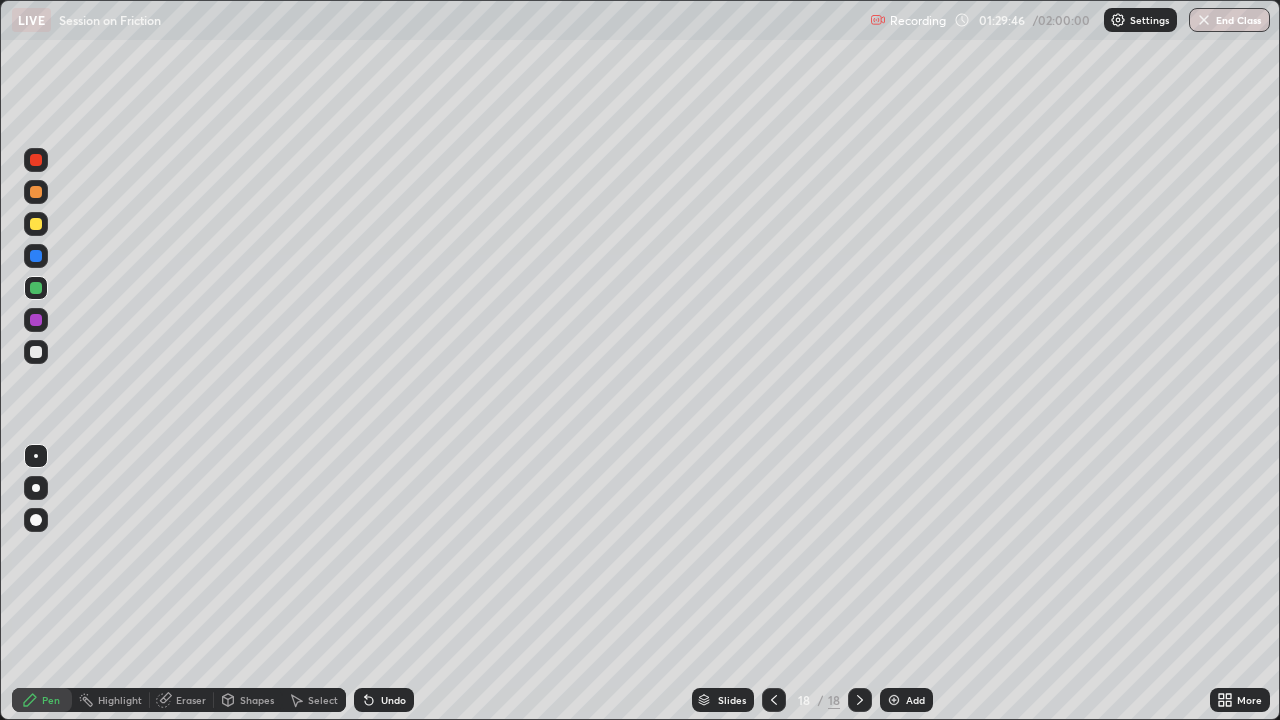 click at bounding box center [774, 700] 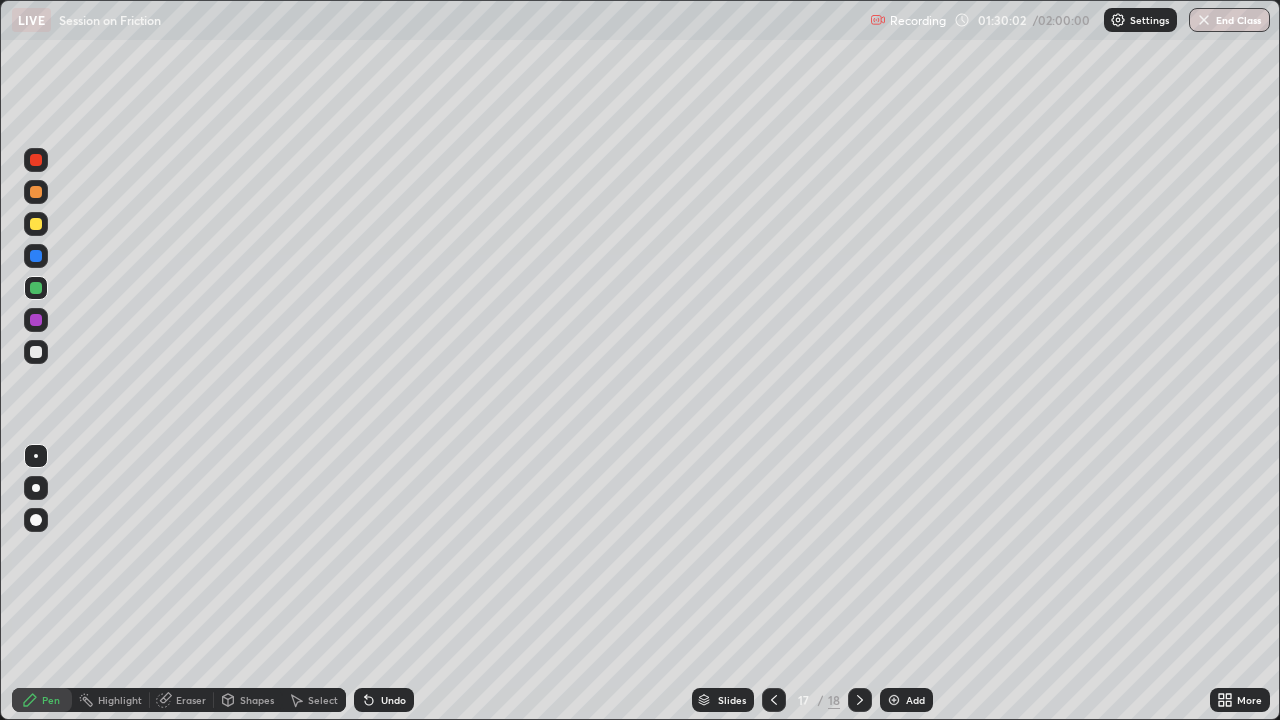click at bounding box center [894, 700] 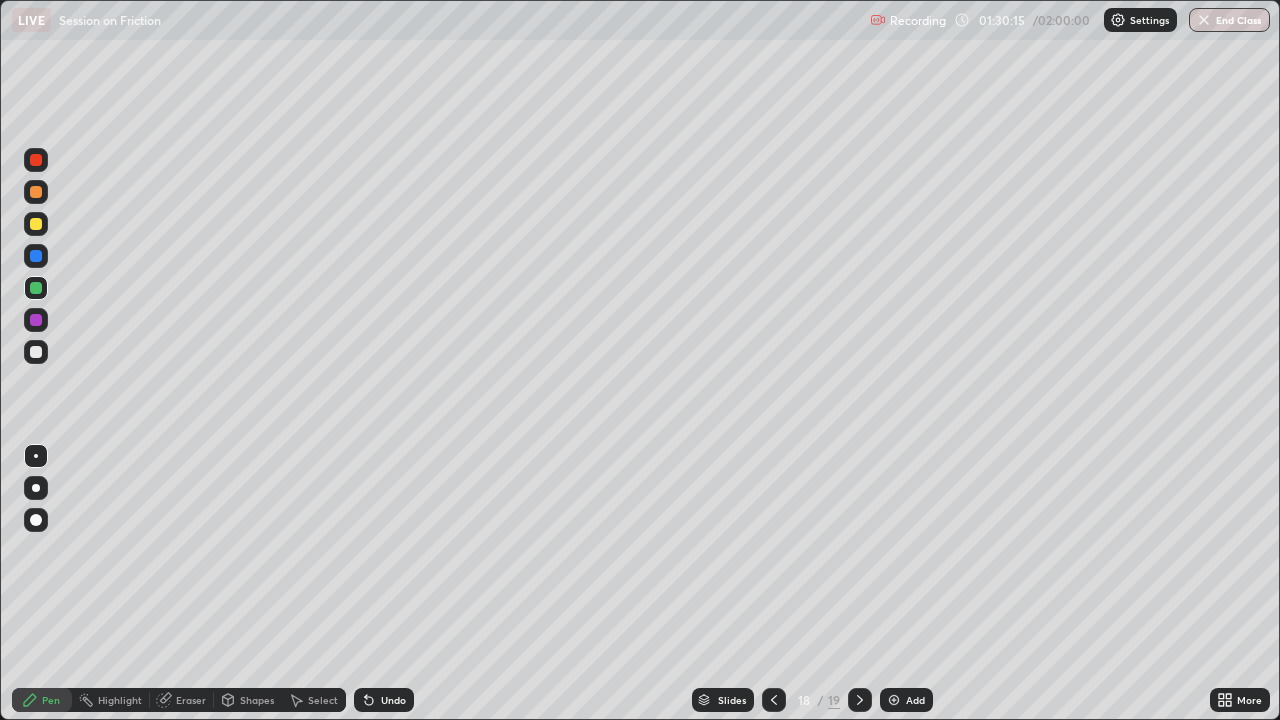 click 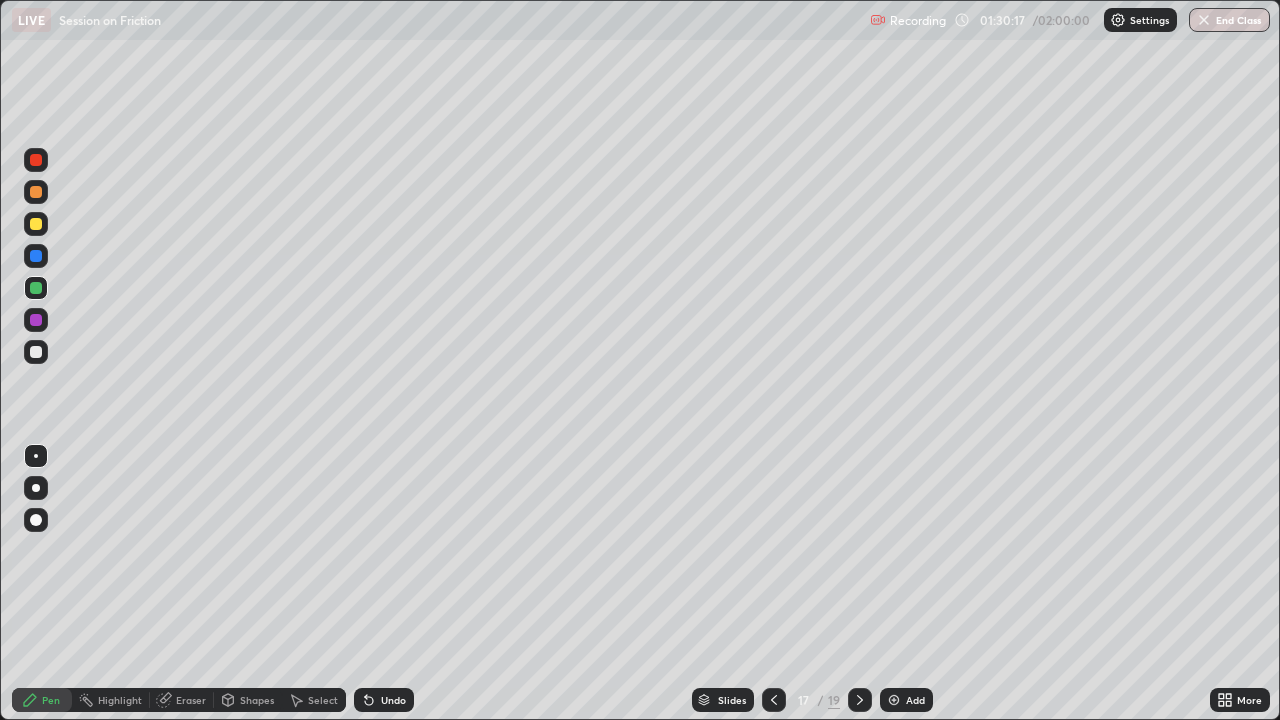 click 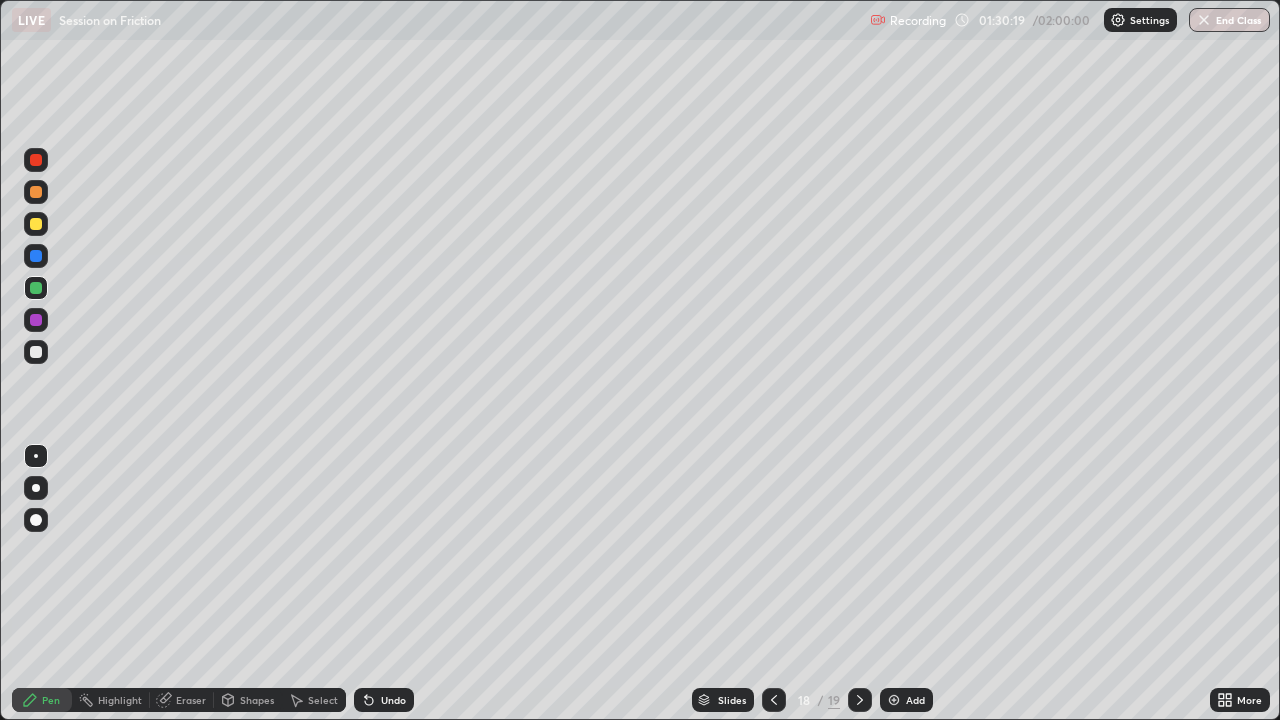 click 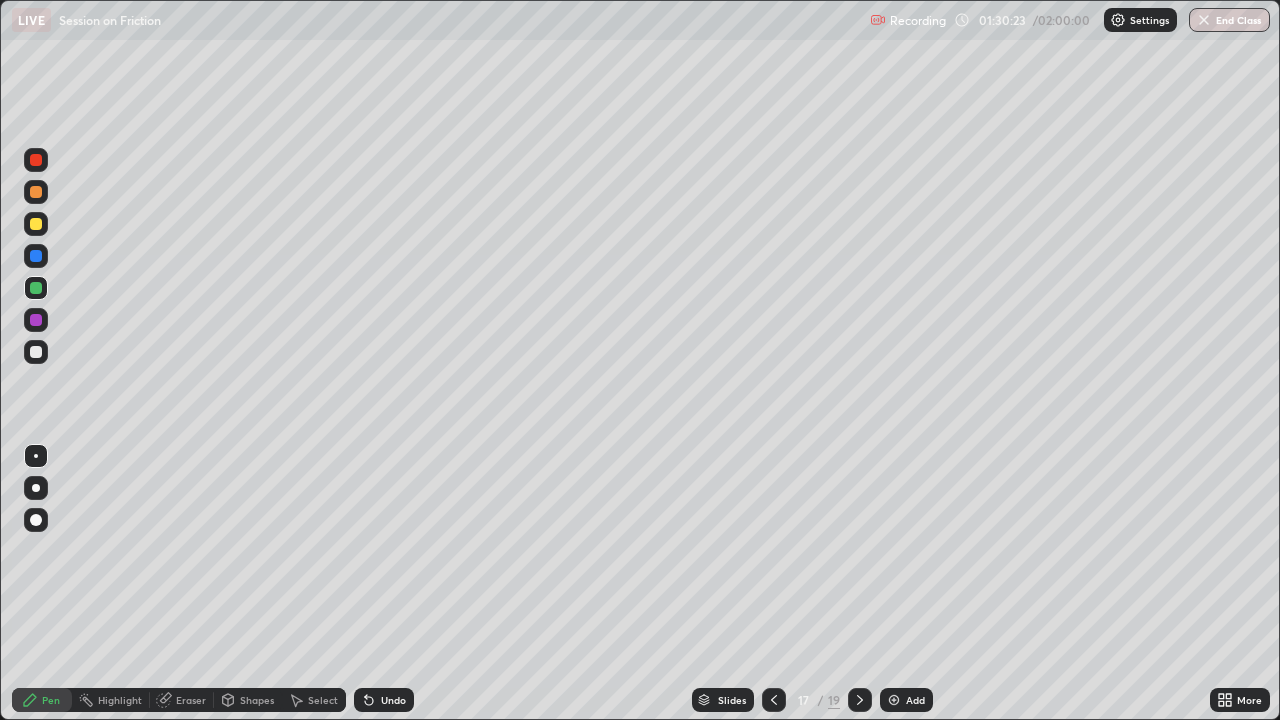 click 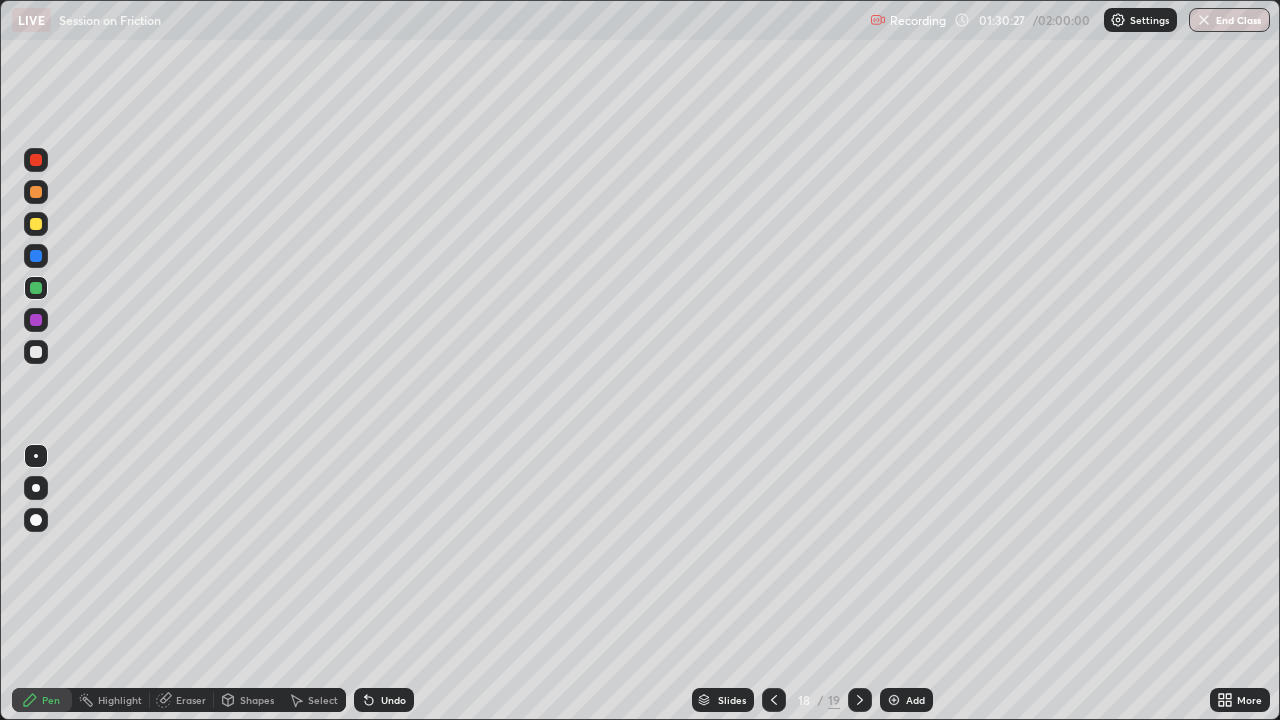 click 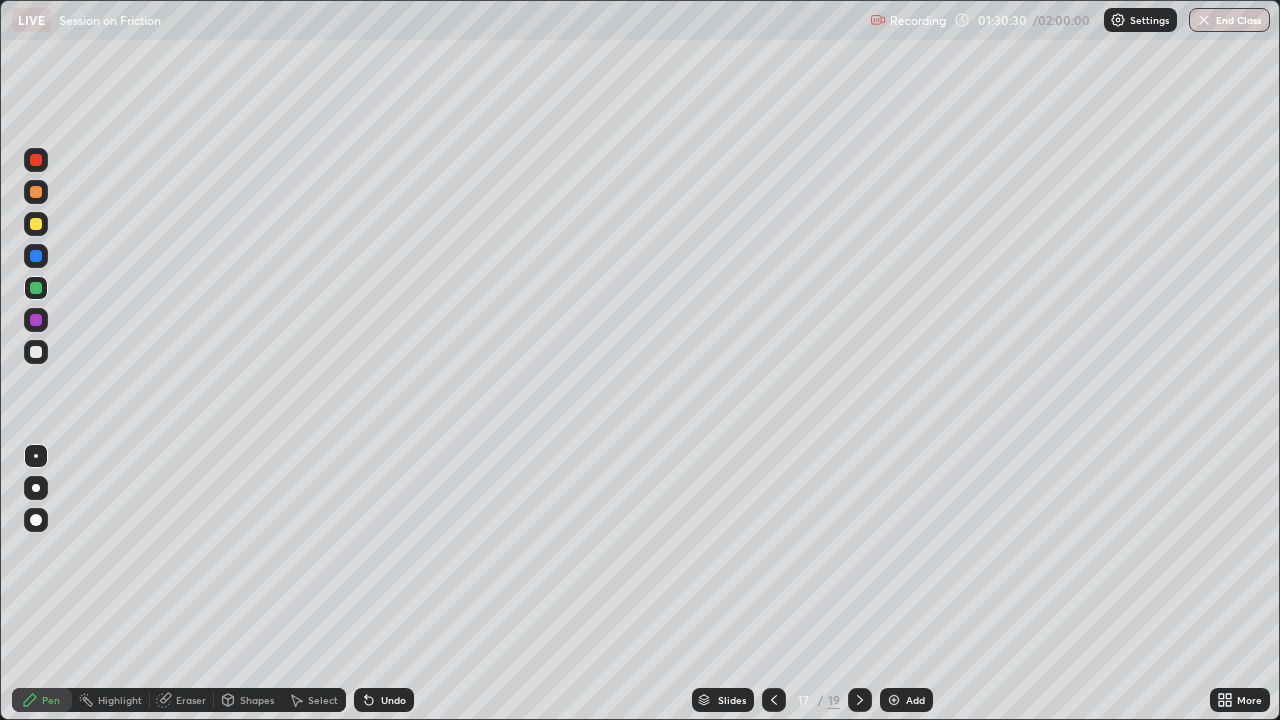 click 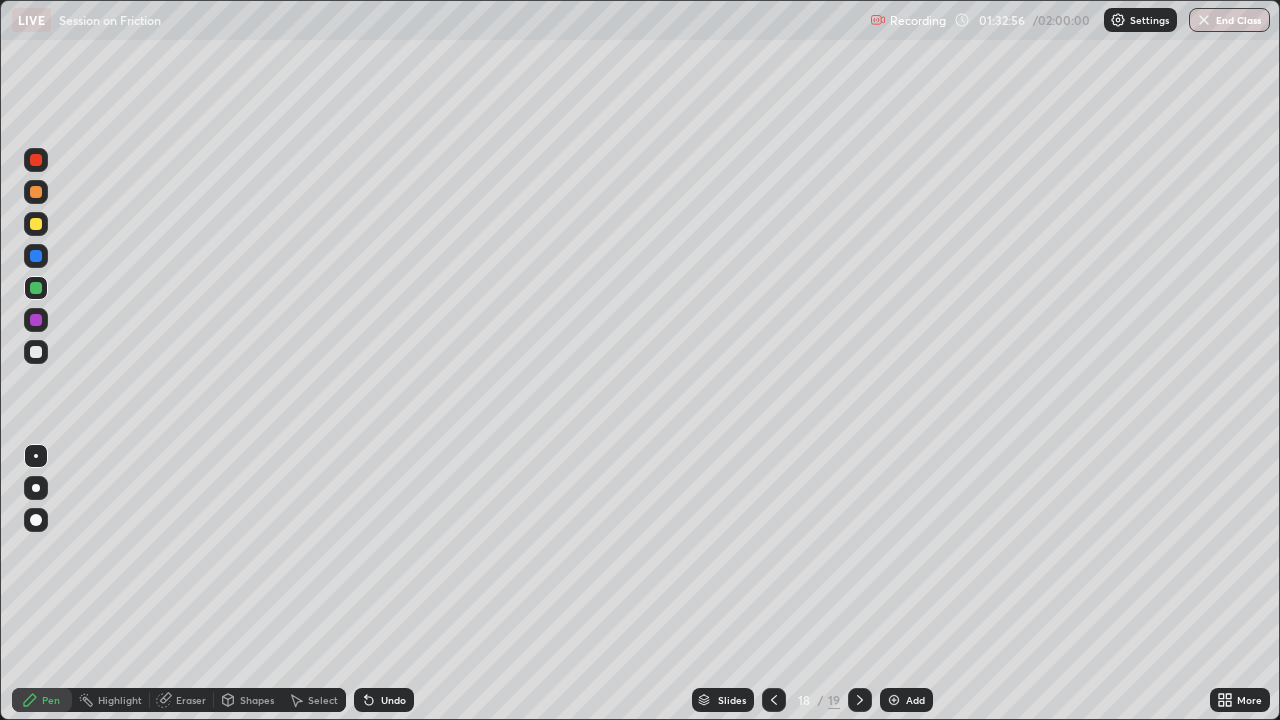click at bounding box center (894, 700) 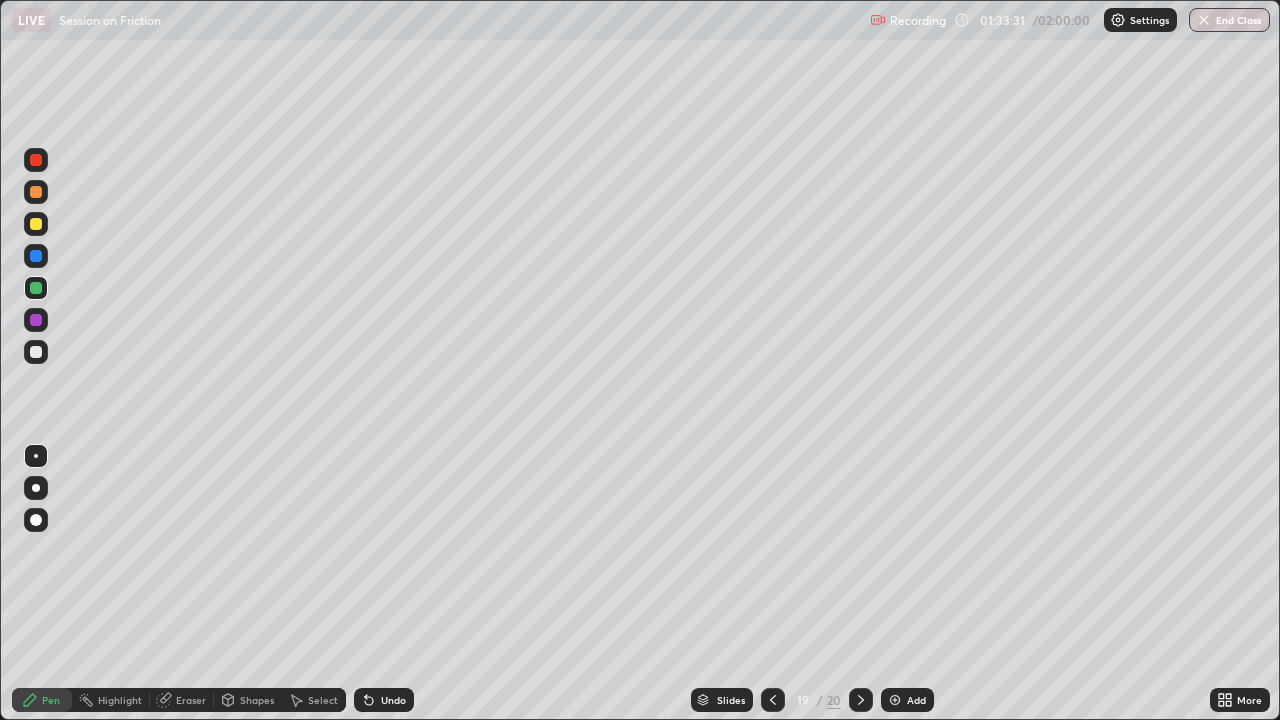 click 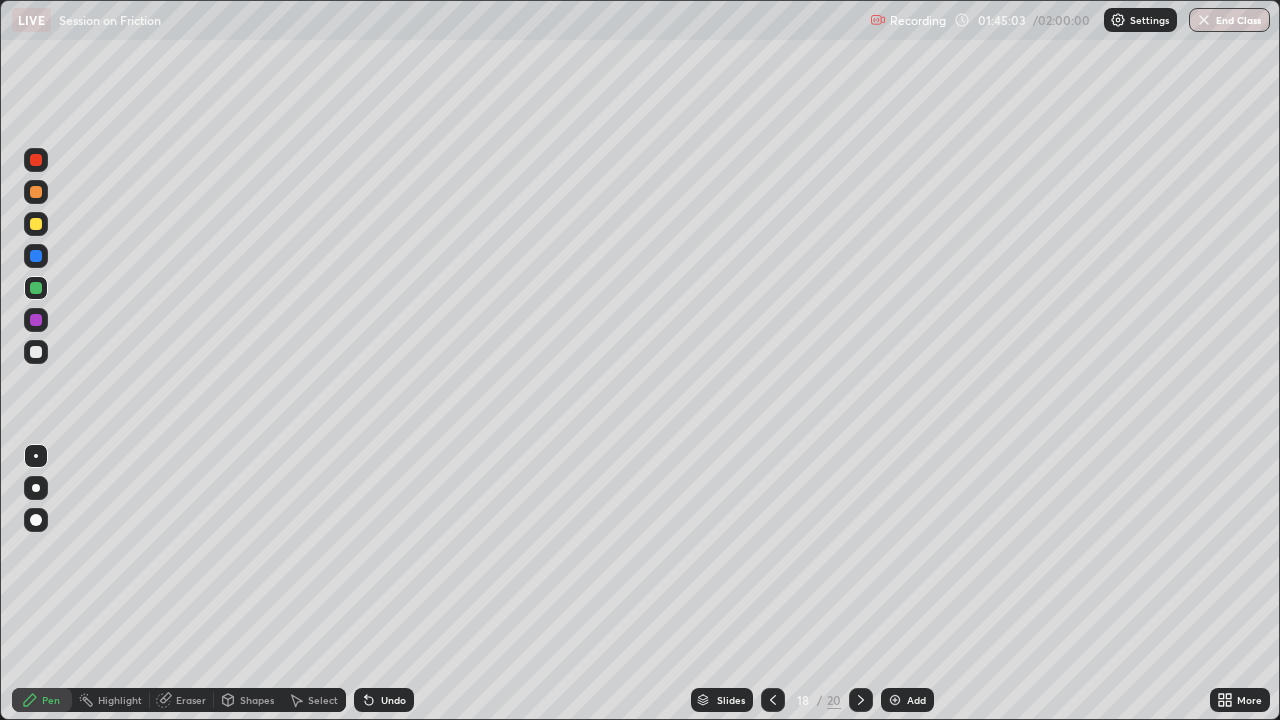 click on "Add" at bounding box center [907, 700] 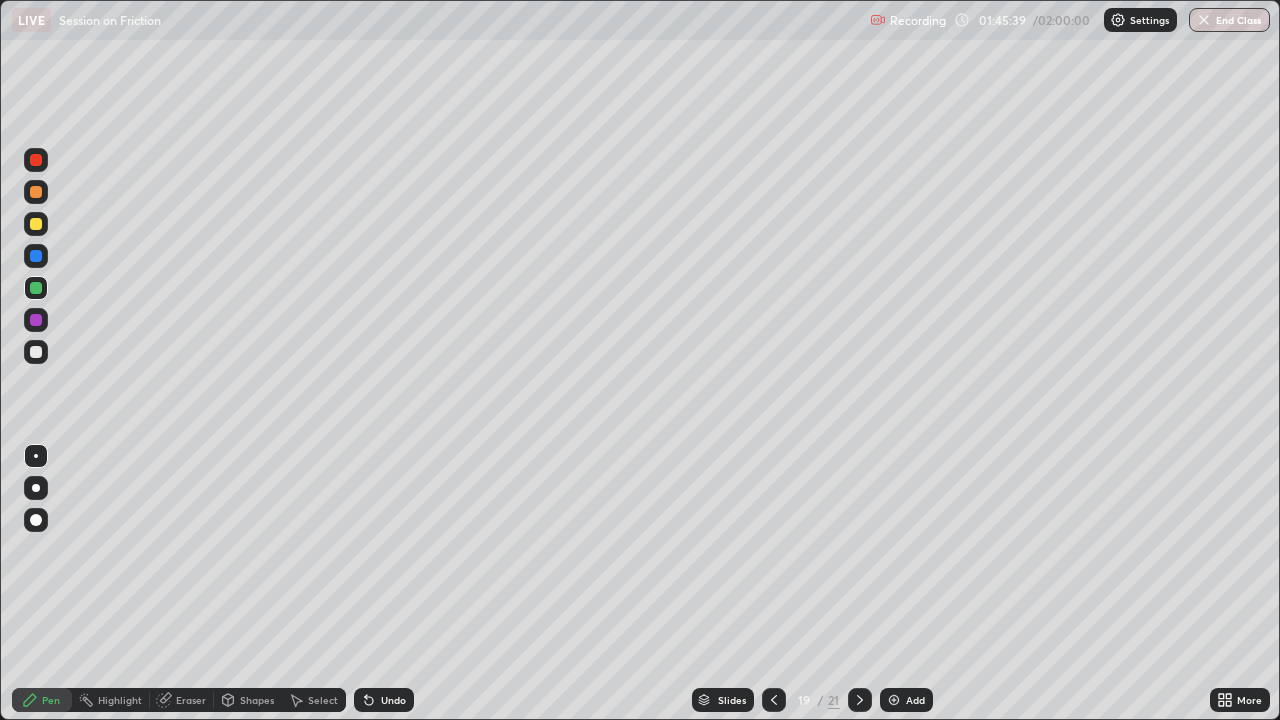 click at bounding box center (36, 320) 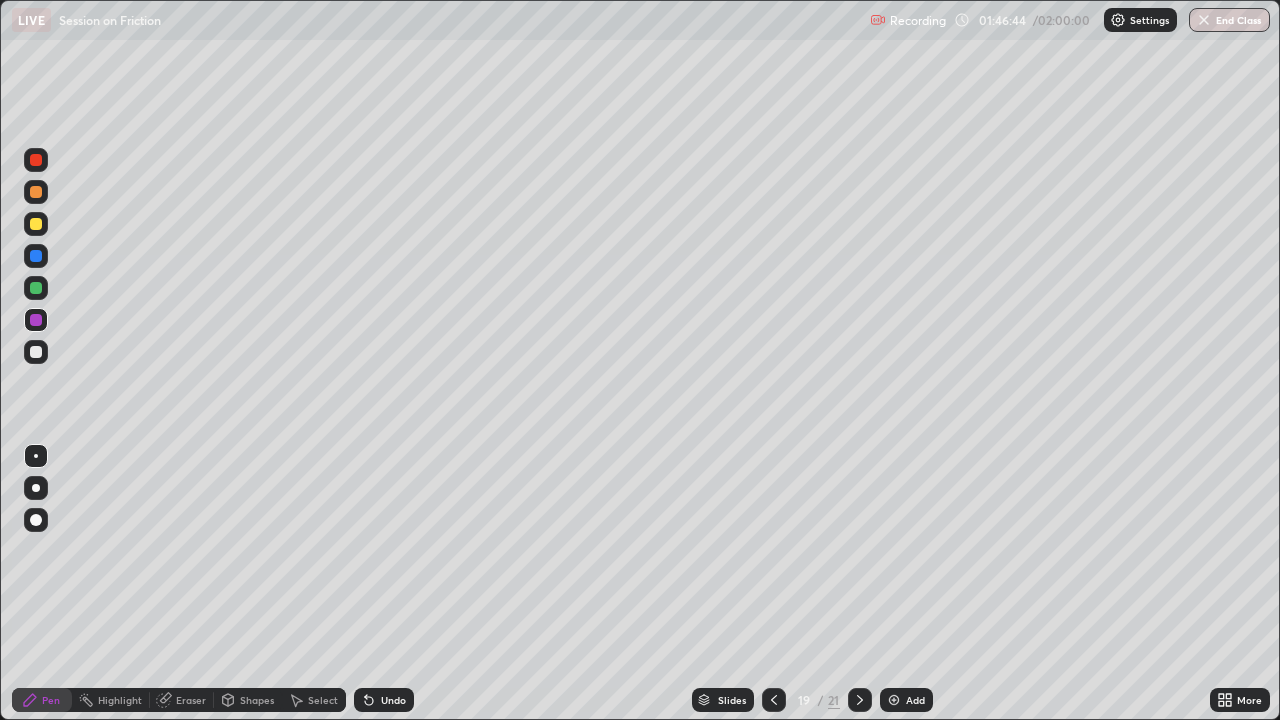 click on "Eraser" at bounding box center (182, 700) 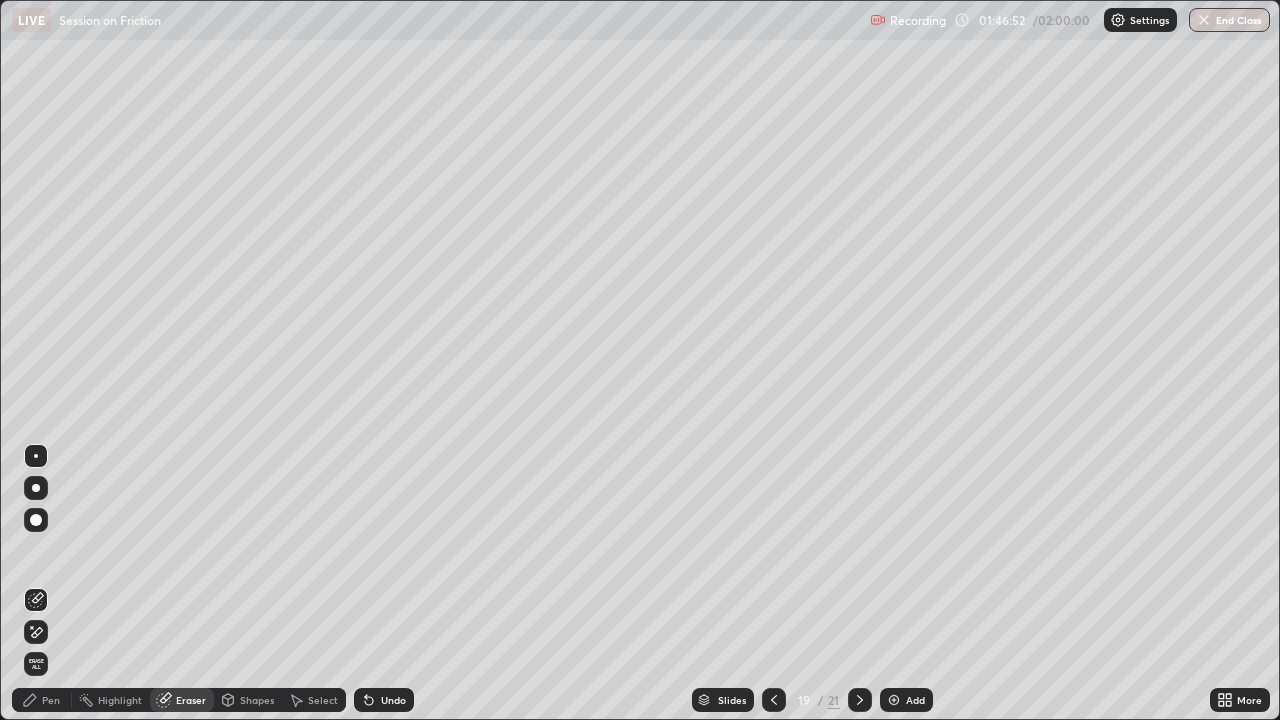 click on "Pen" at bounding box center [51, 700] 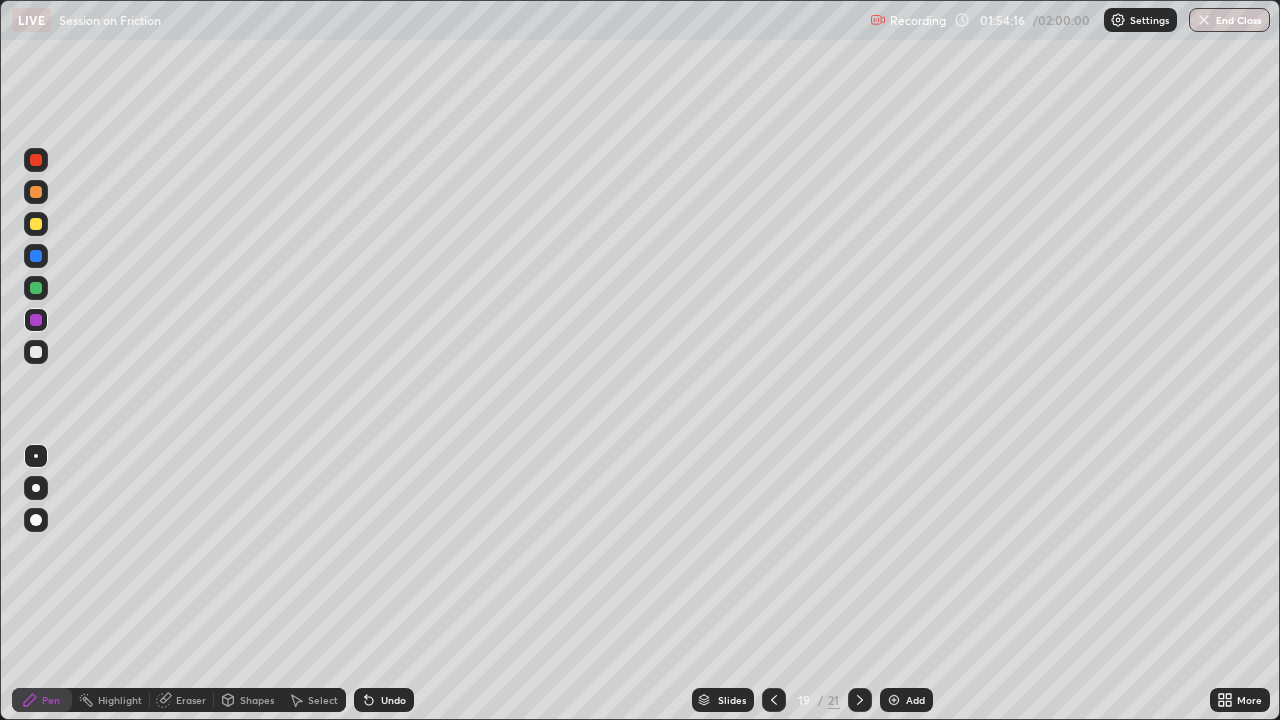 click on "End Class" at bounding box center [1229, 20] 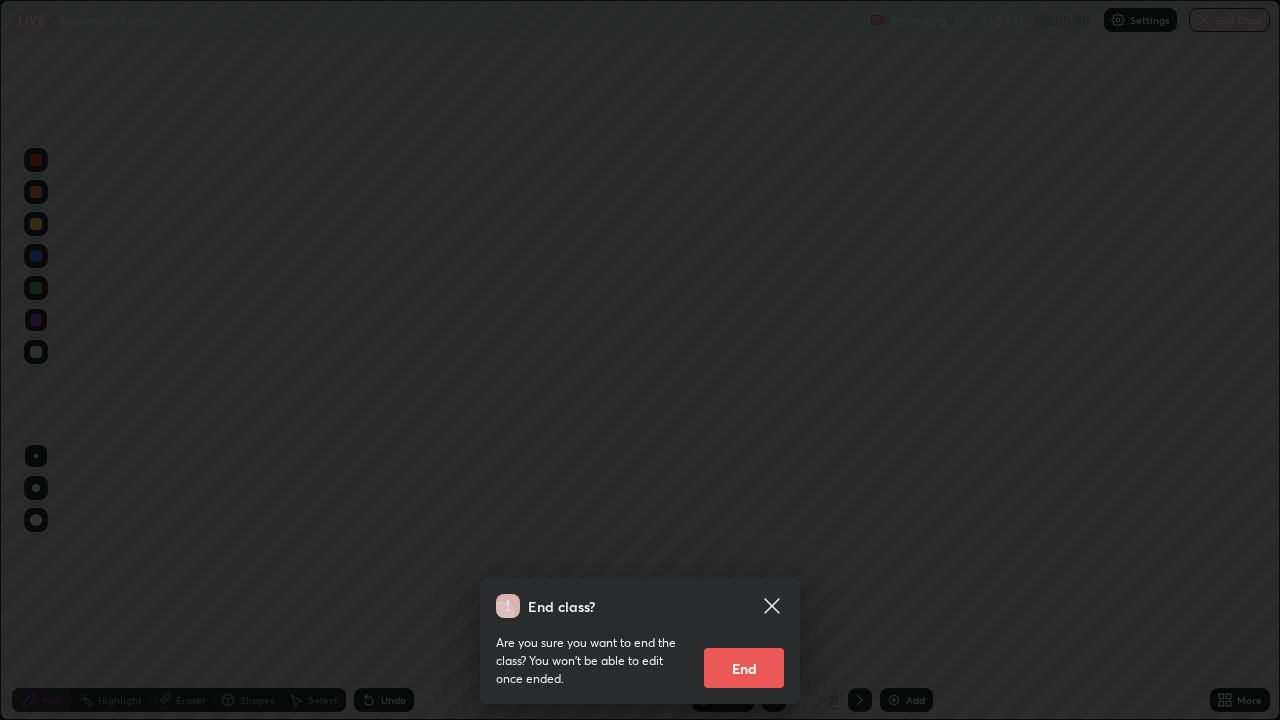 click on "End" at bounding box center (744, 668) 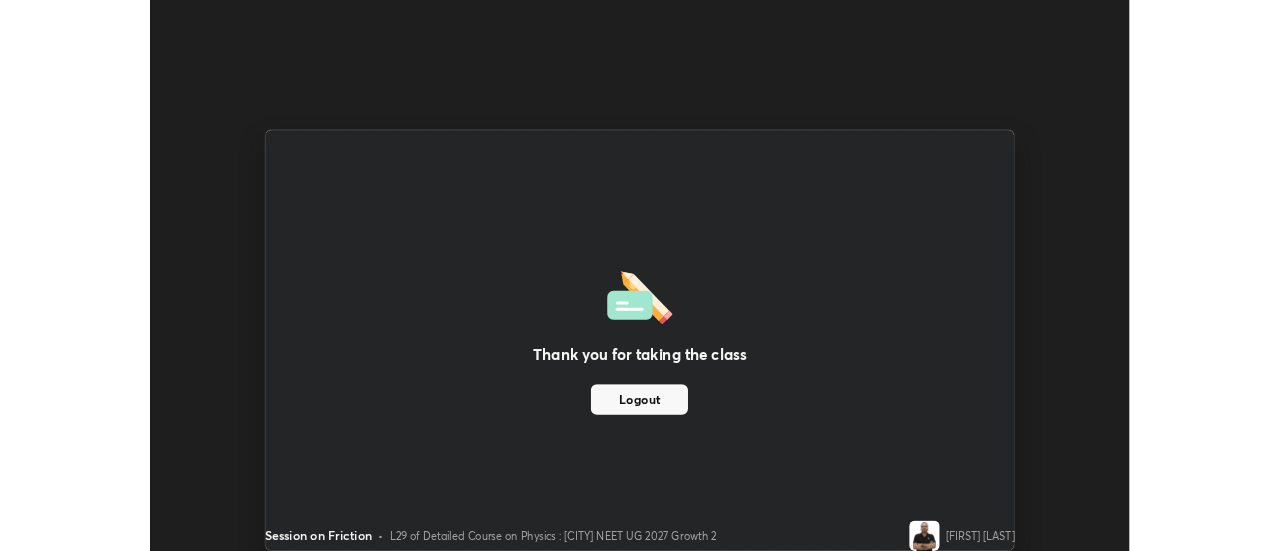 scroll, scrollTop: 551, scrollLeft: 1280, axis: both 